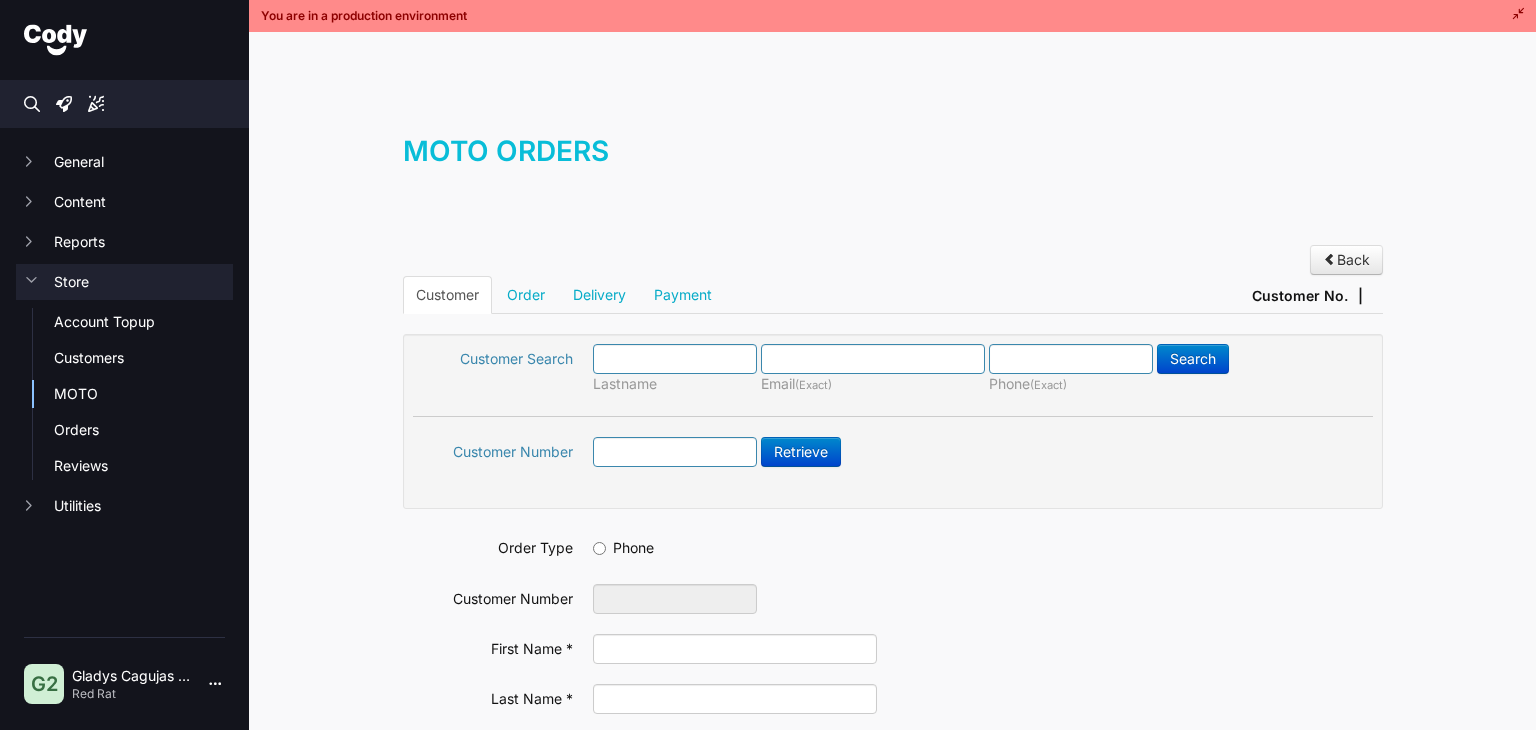 scroll, scrollTop: 0, scrollLeft: 0, axis: both 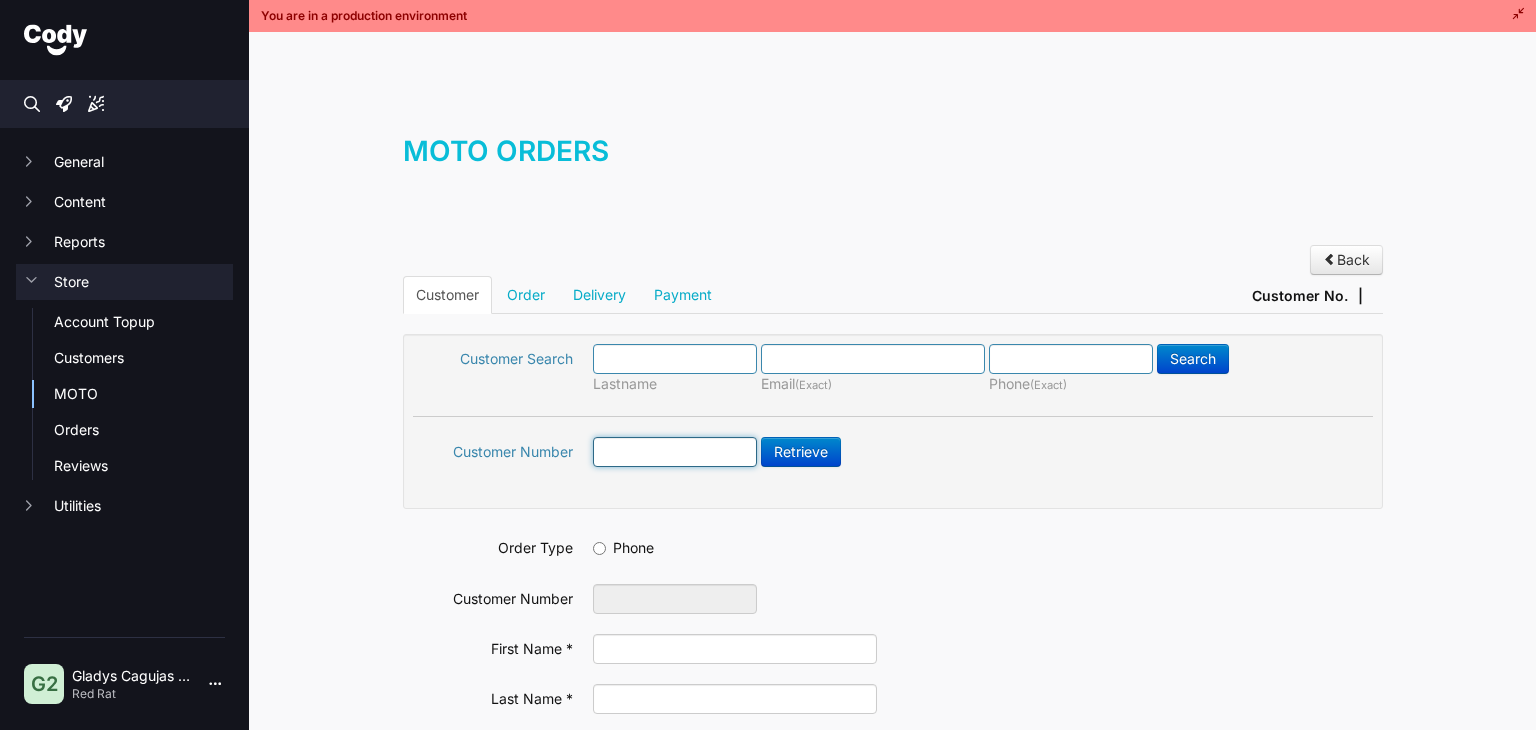 click at bounding box center [675, 452] 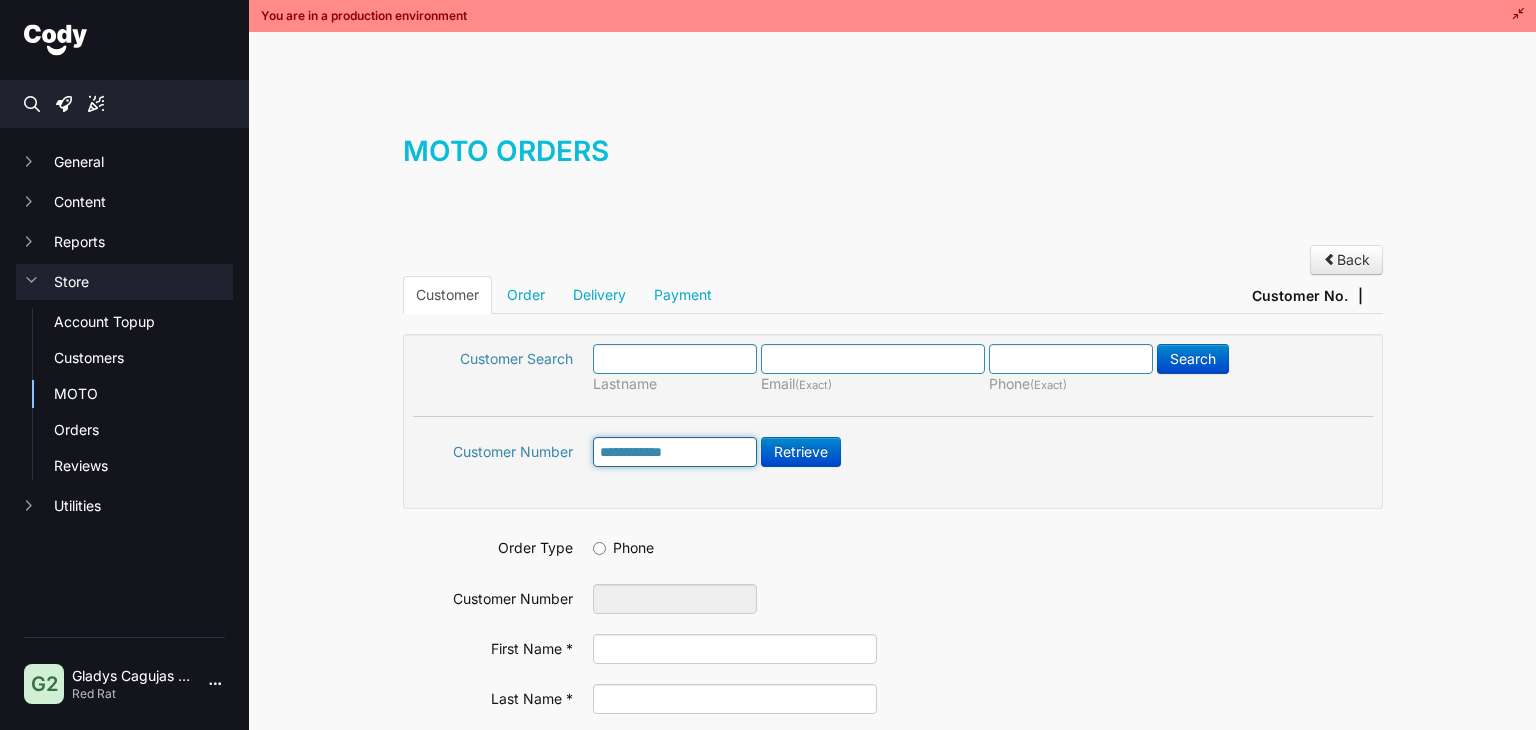 click on "Retrieve" at bounding box center [801, 452] 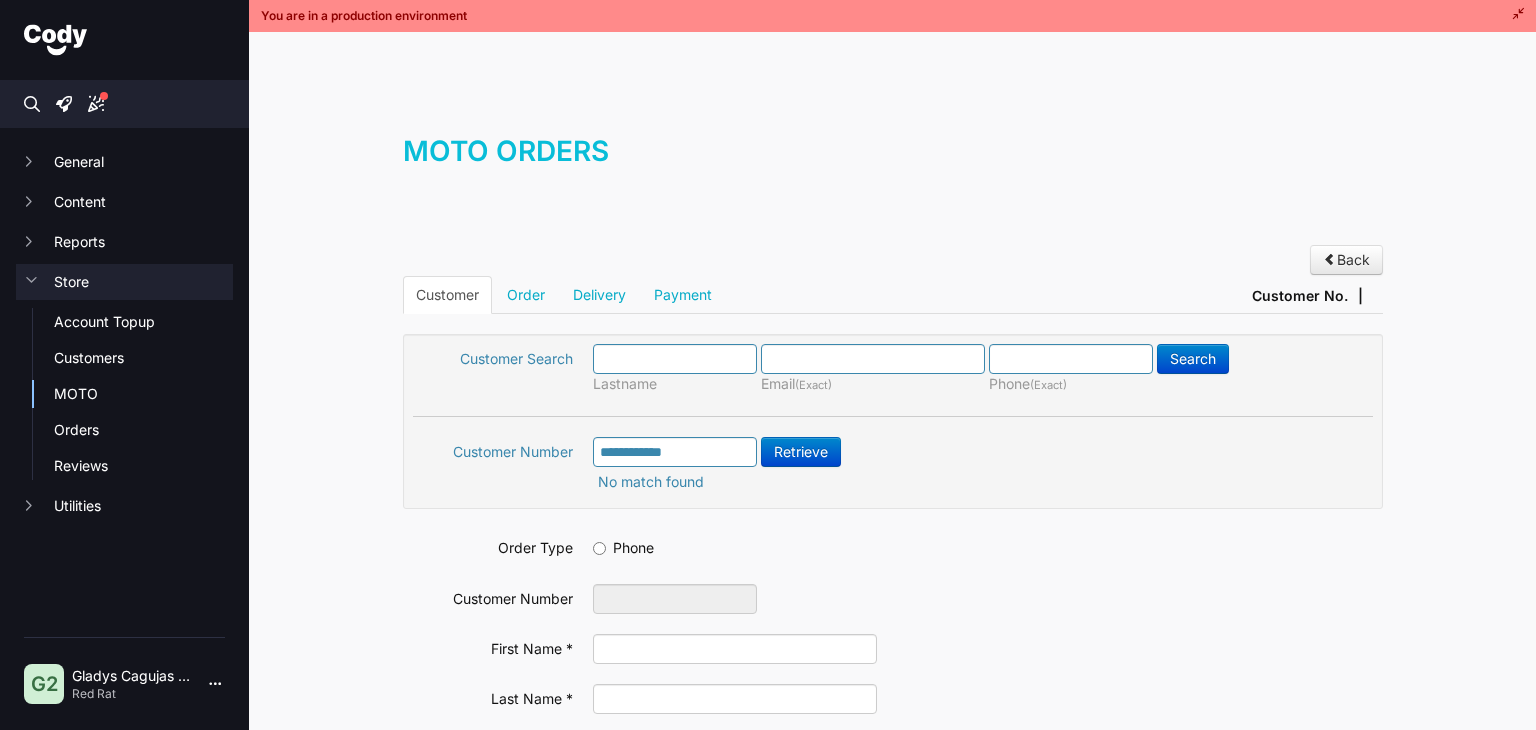 scroll, scrollTop: 0, scrollLeft: 0, axis: both 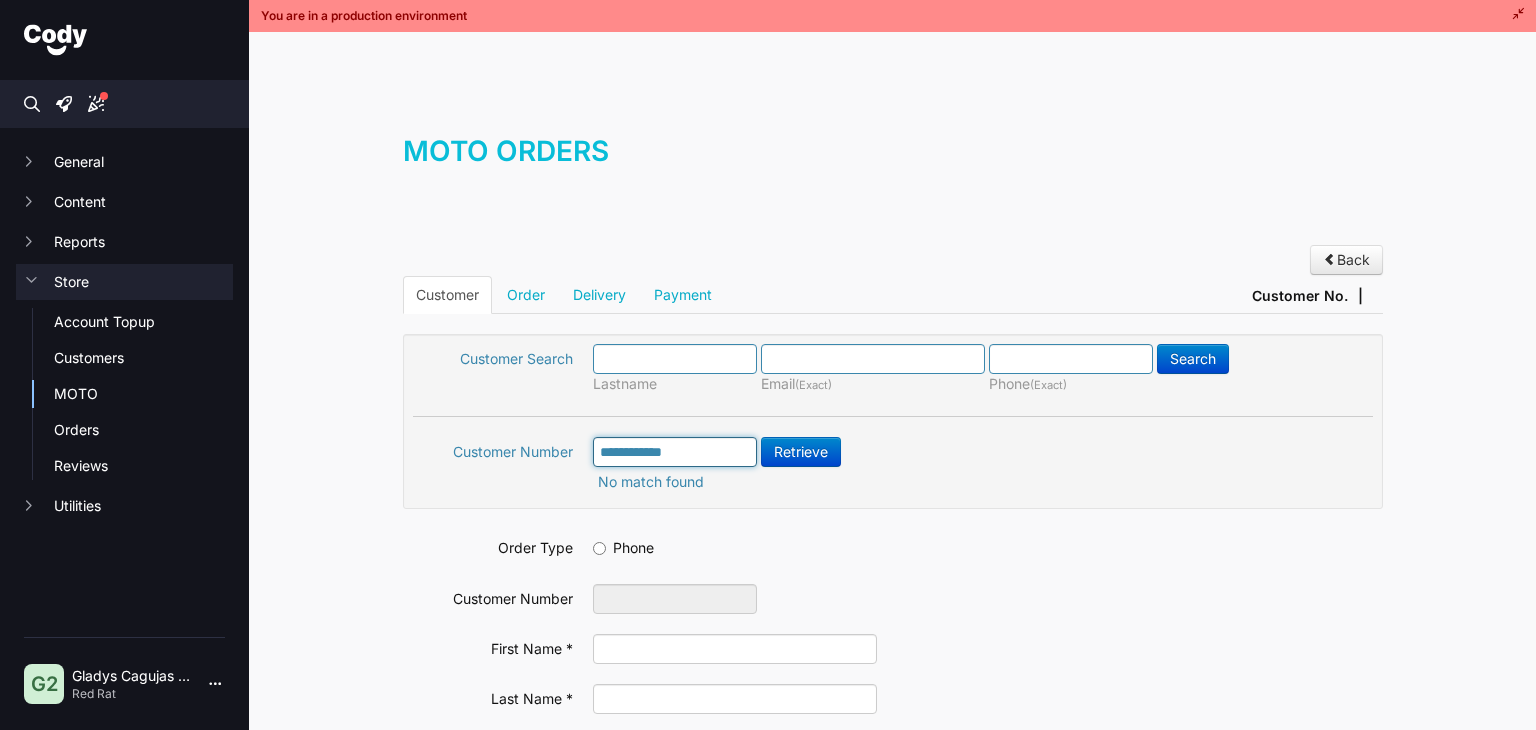 drag, startPoint x: 704, startPoint y: 459, endPoint x: 526, endPoint y: 445, distance: 178.54971 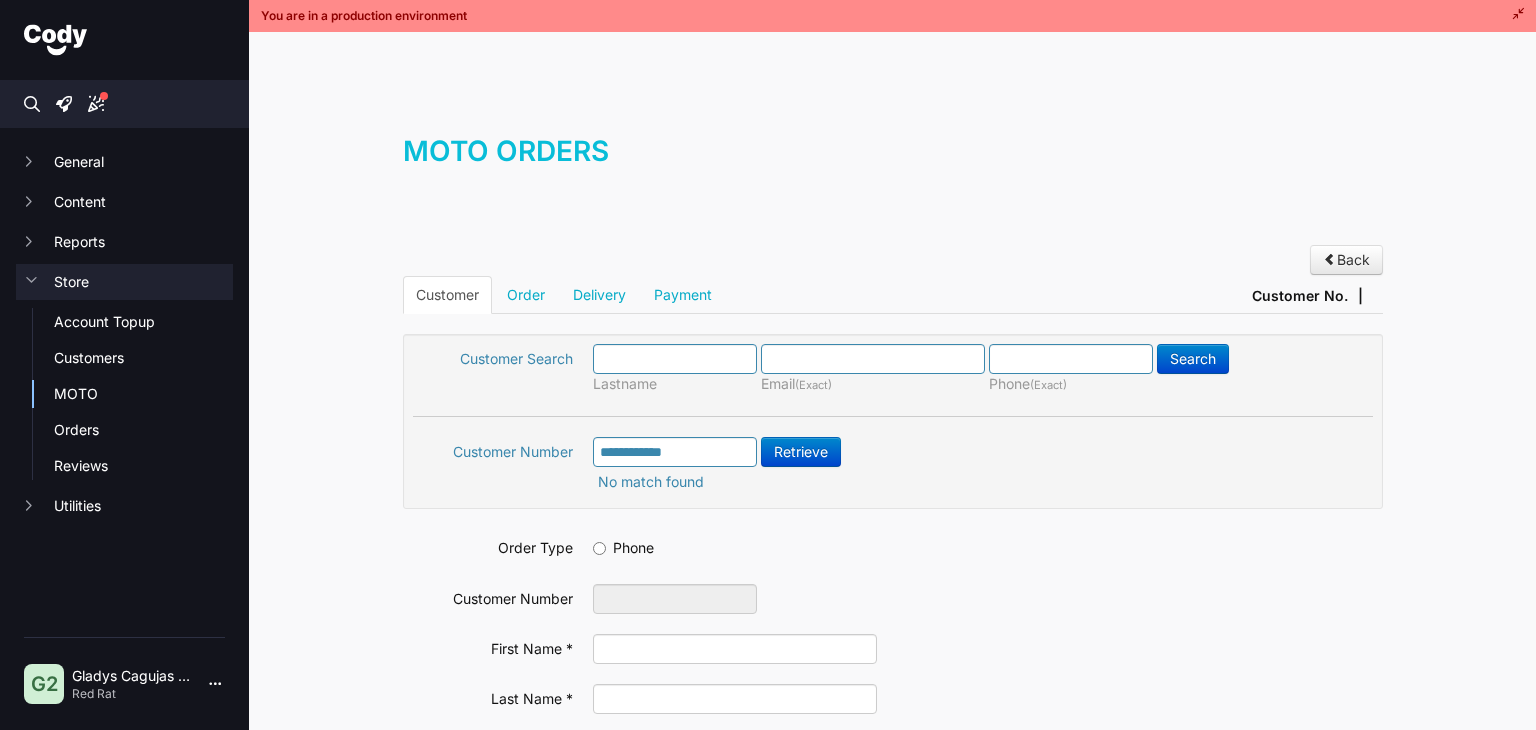 click on "**********" at bounding box center [893, 421] 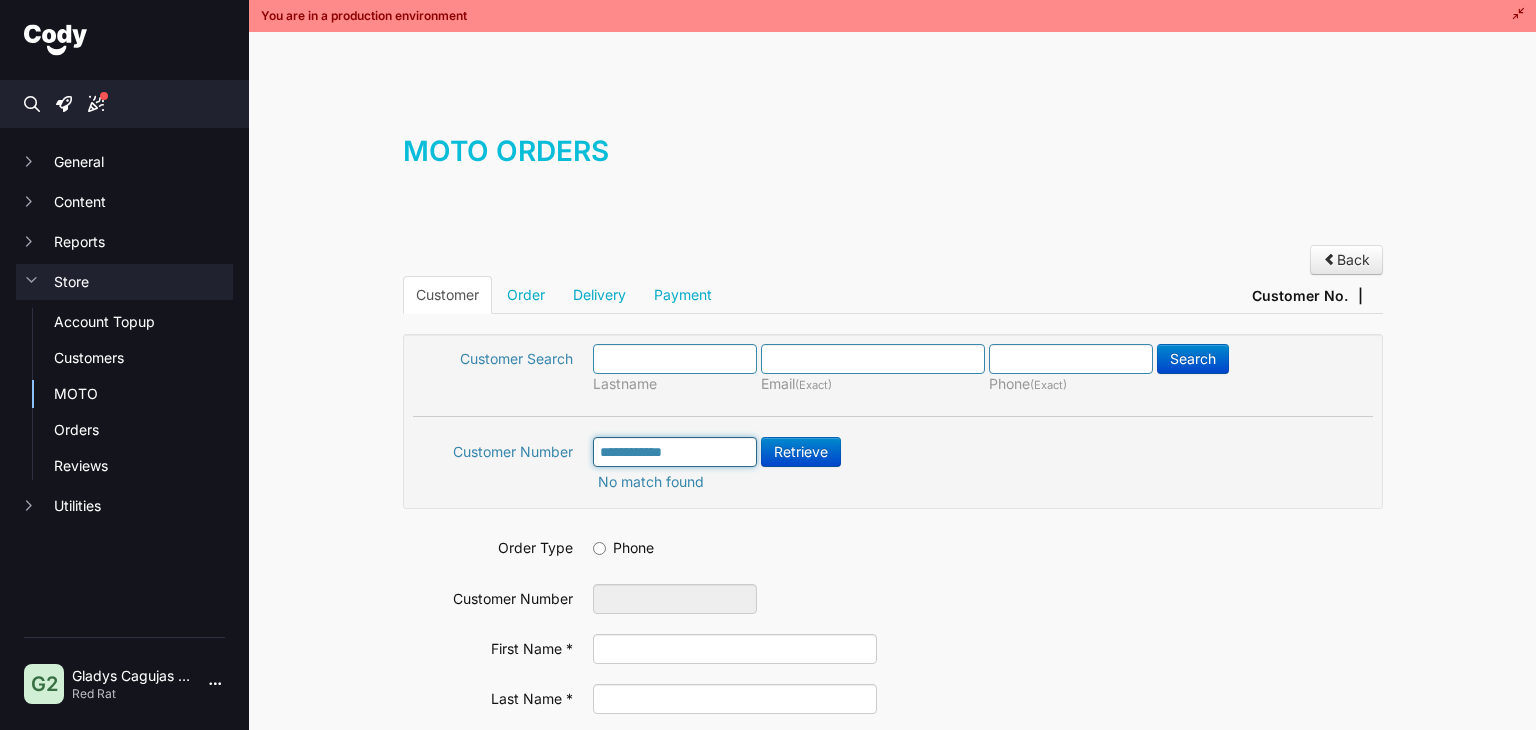 drag, startPoint x: 699, startPoint y: 463, endPoint x: 526, endPoint y: 433, distance: 175.5819 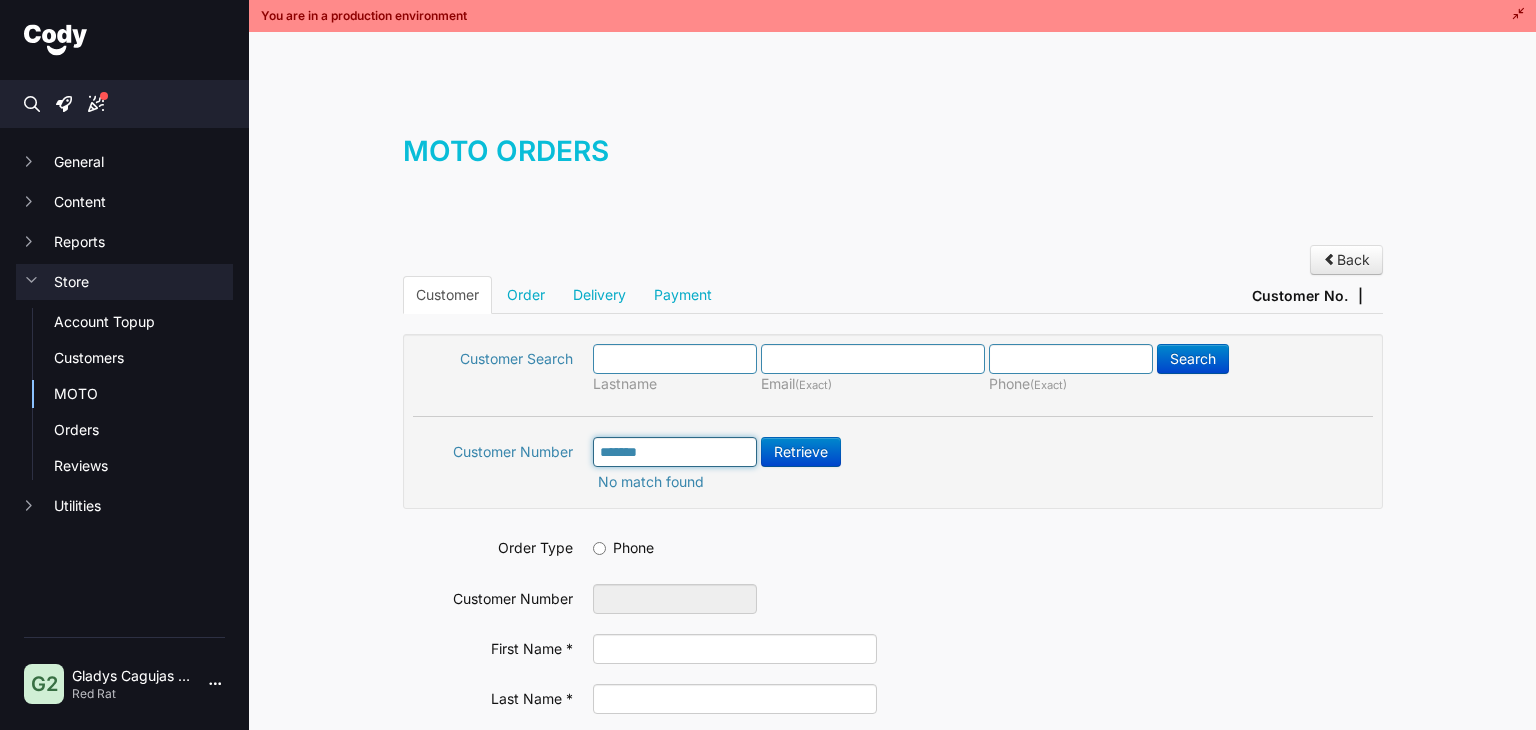type on "*******" 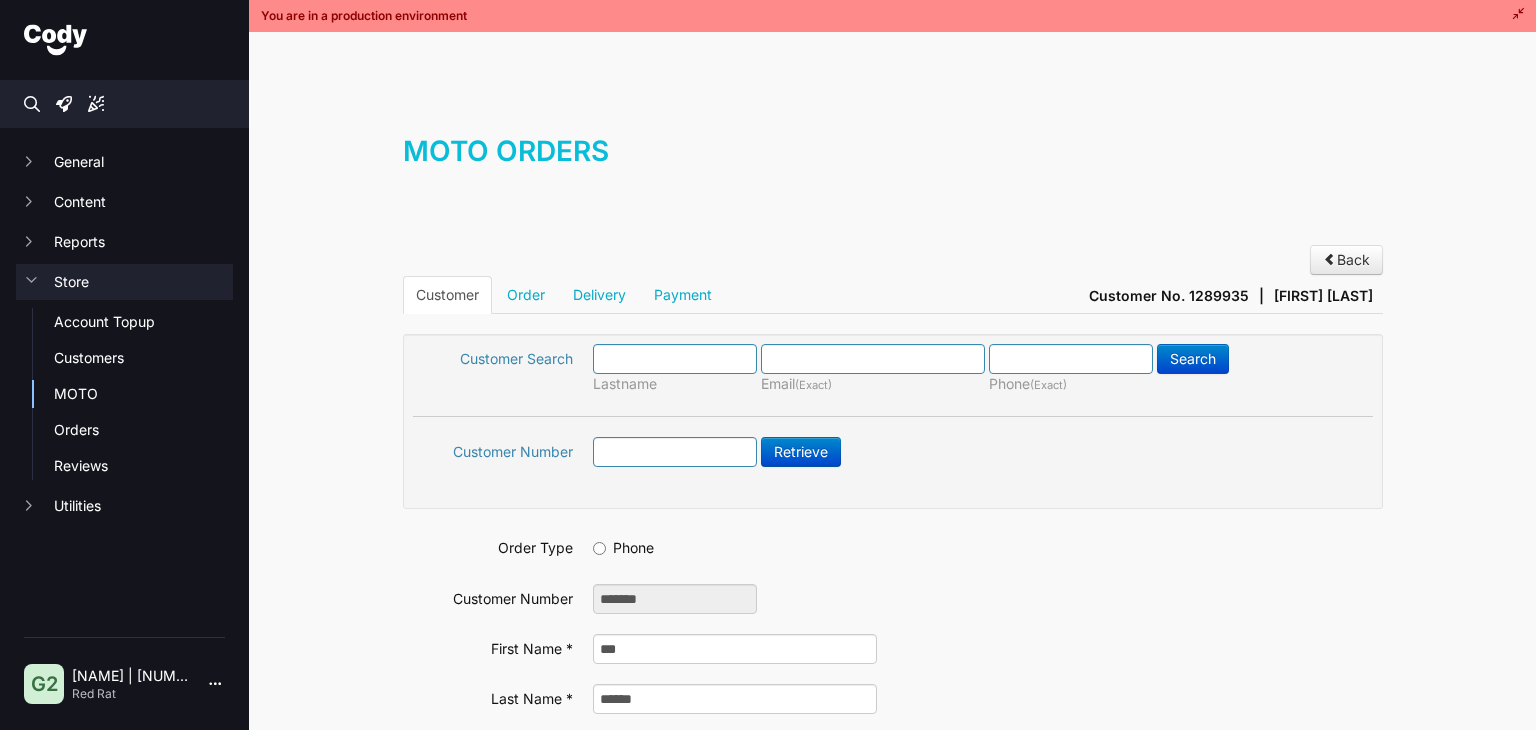 scroll, scrollTop: 0, scrollLeft: 0, axis: both 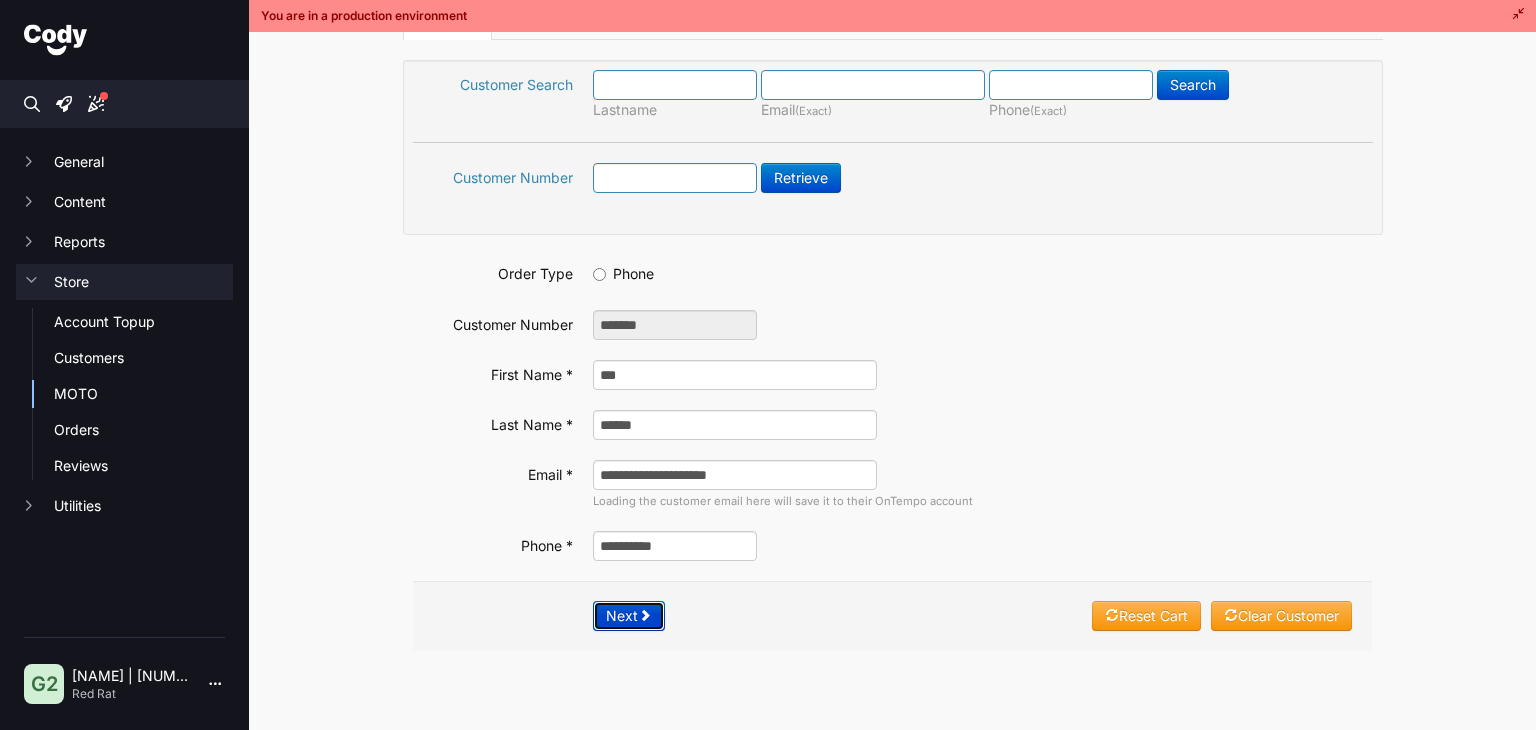 click at bounding box center [645, 615] 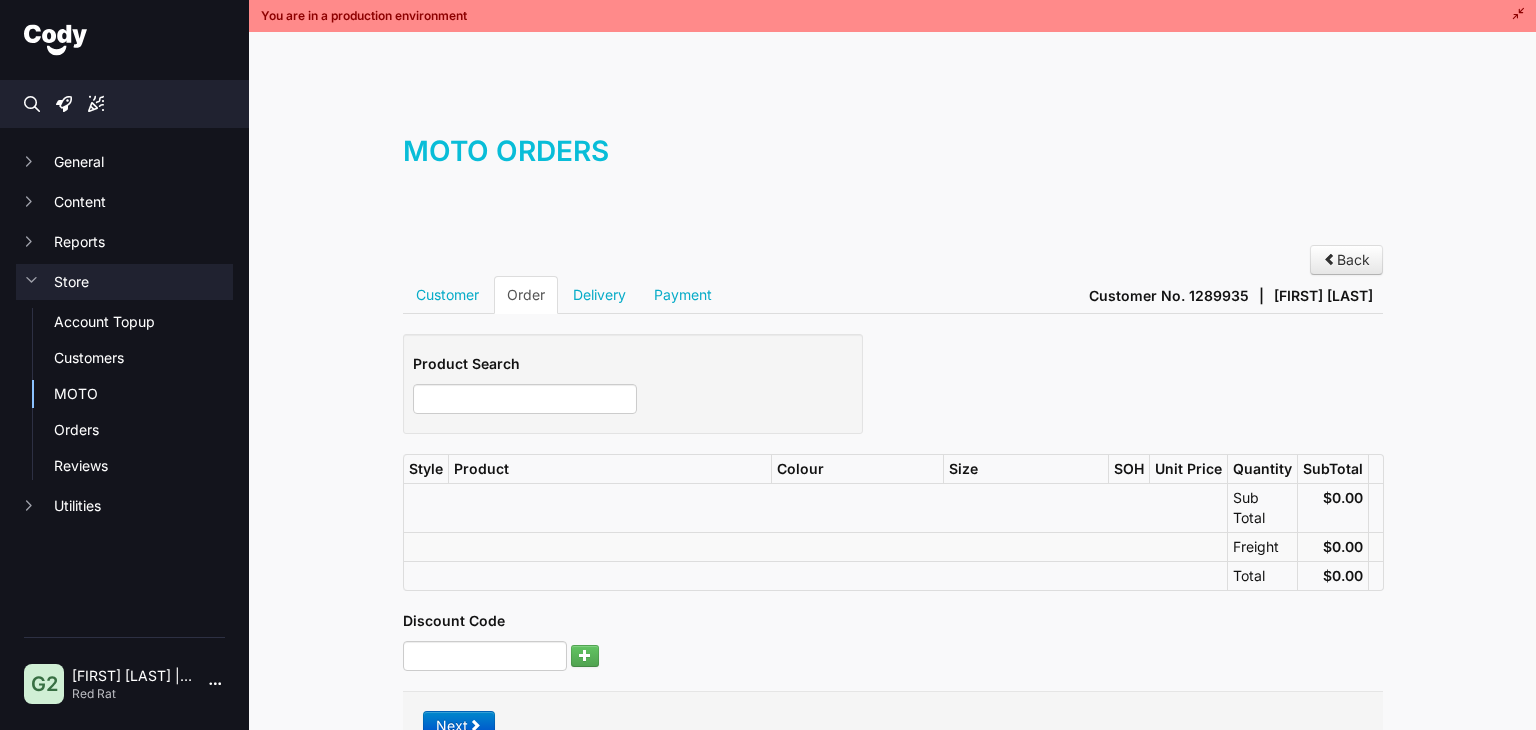 scroll, scrollTop: 0, scrollLeft: 0, axis: both 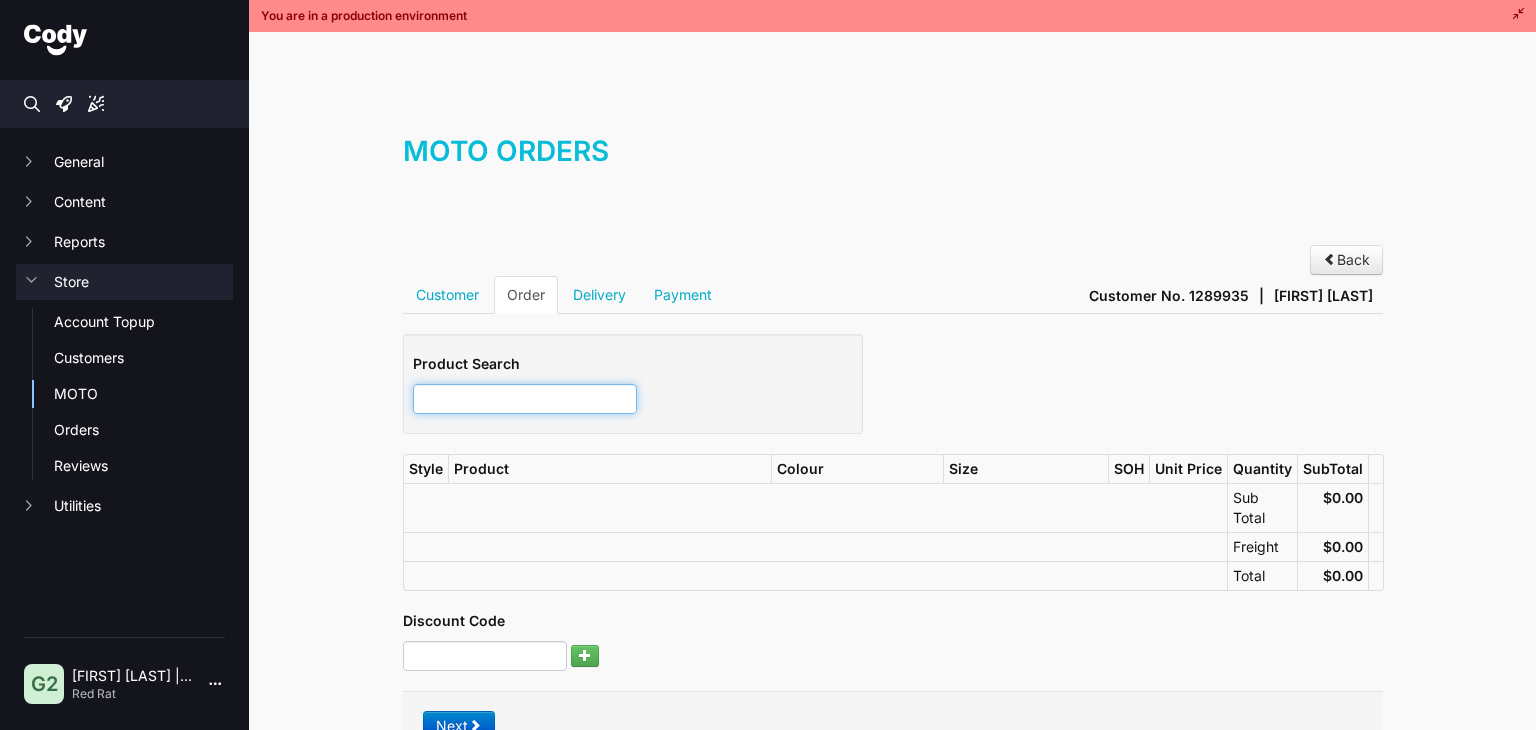 click at bounding box center [525, 399] 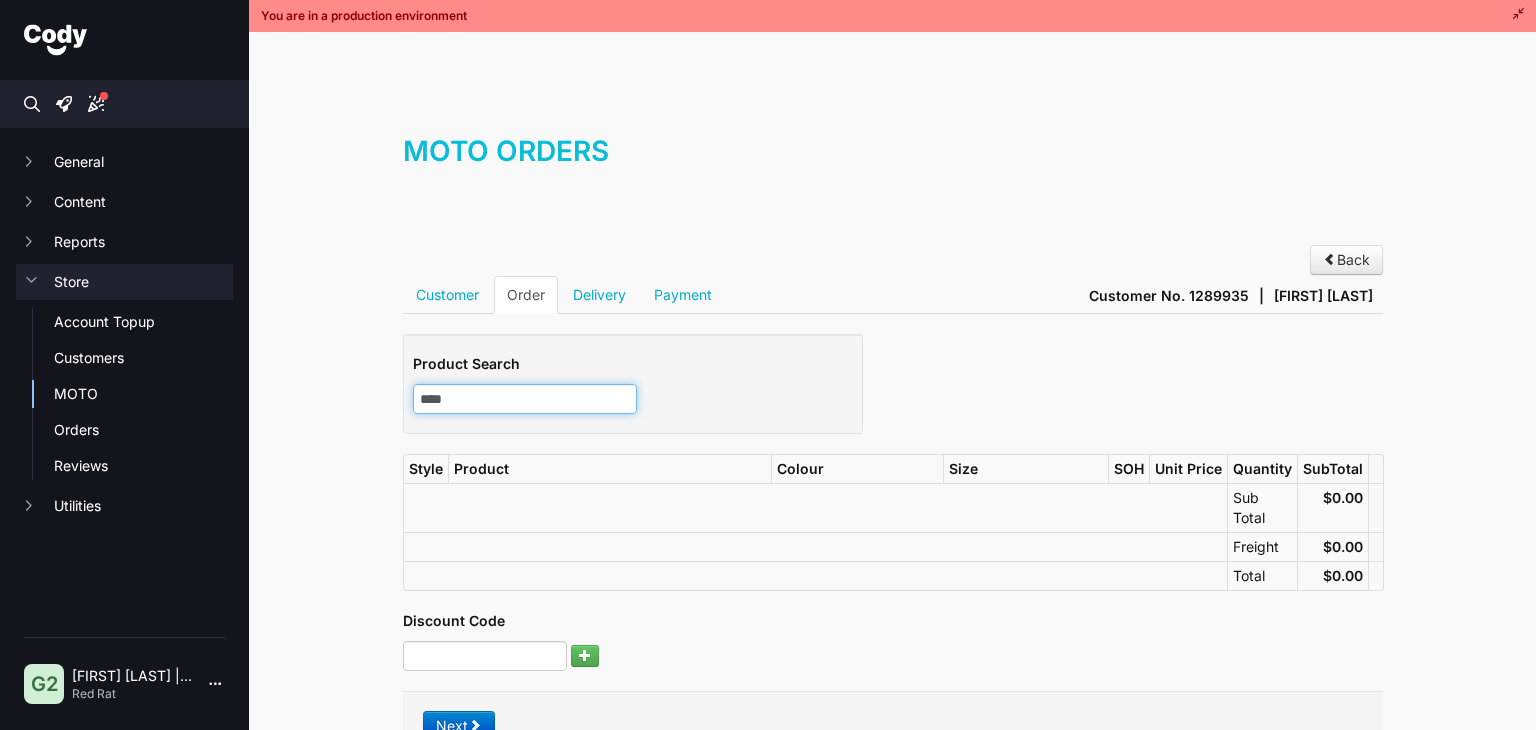 type on "*****" 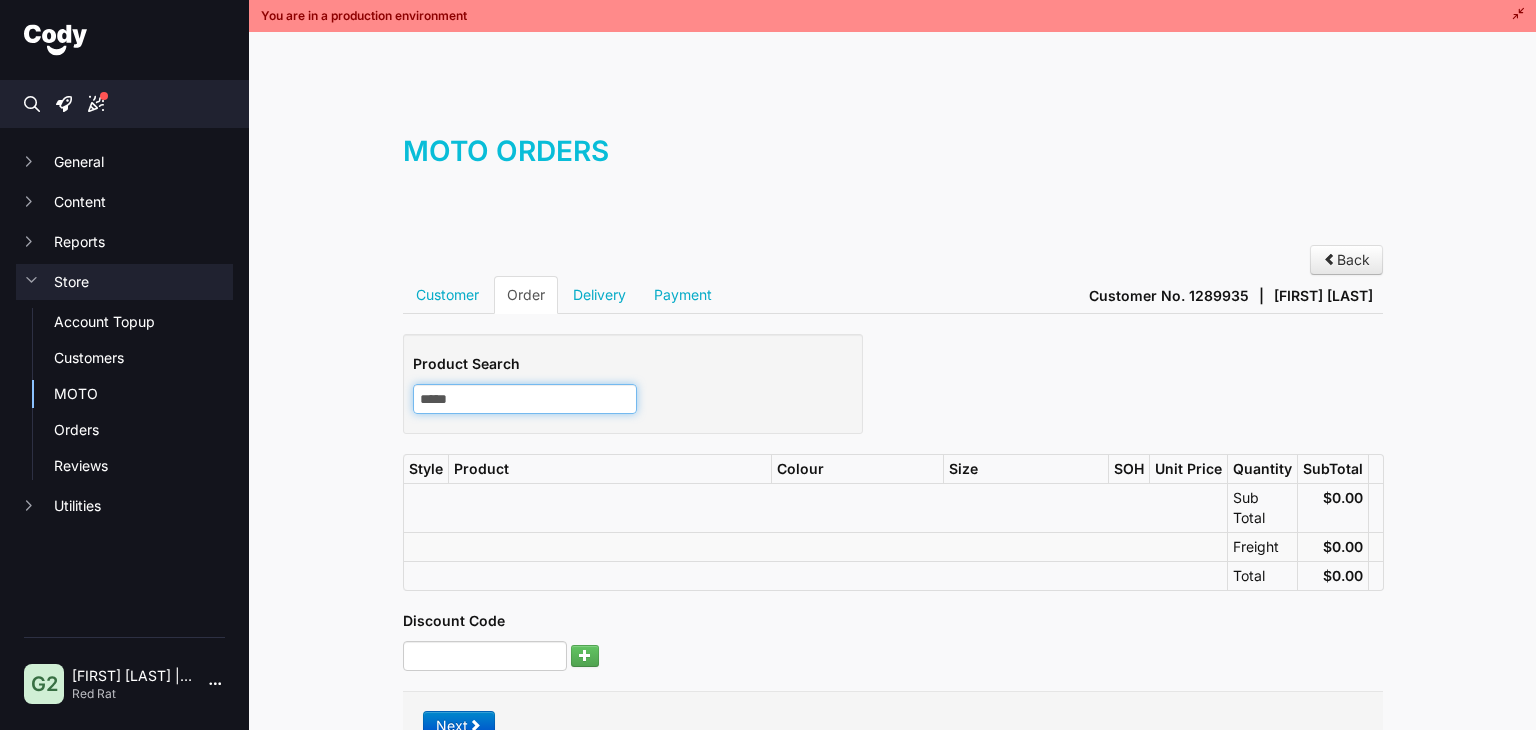 scroll, scrollTop: 0, scrollLeft: 0, axis: both 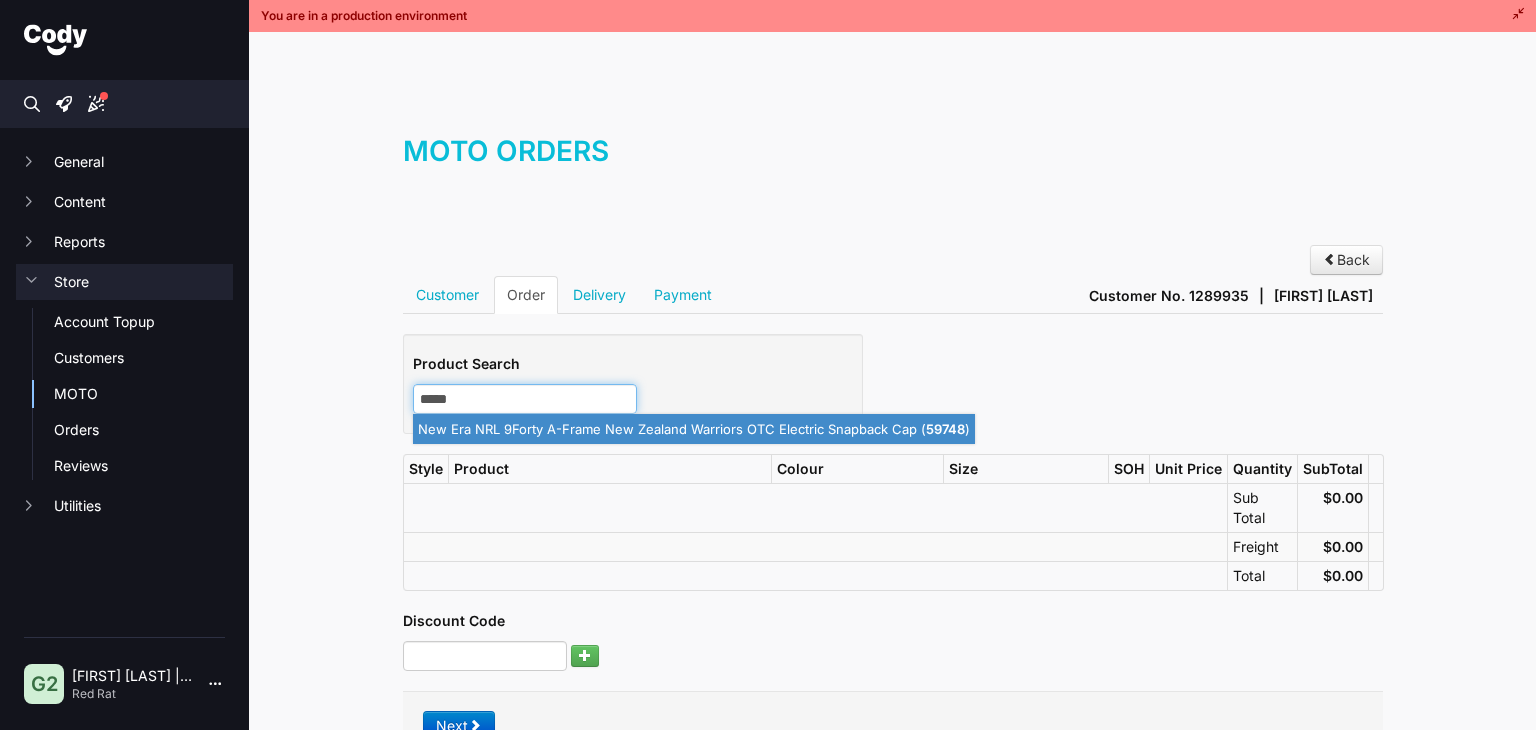 click on "New Era NRL 9Forty A-Frame New Zealand Warriors OTC Electric Snapback Cap ( 59748 )" at bounding box center [694, 429] 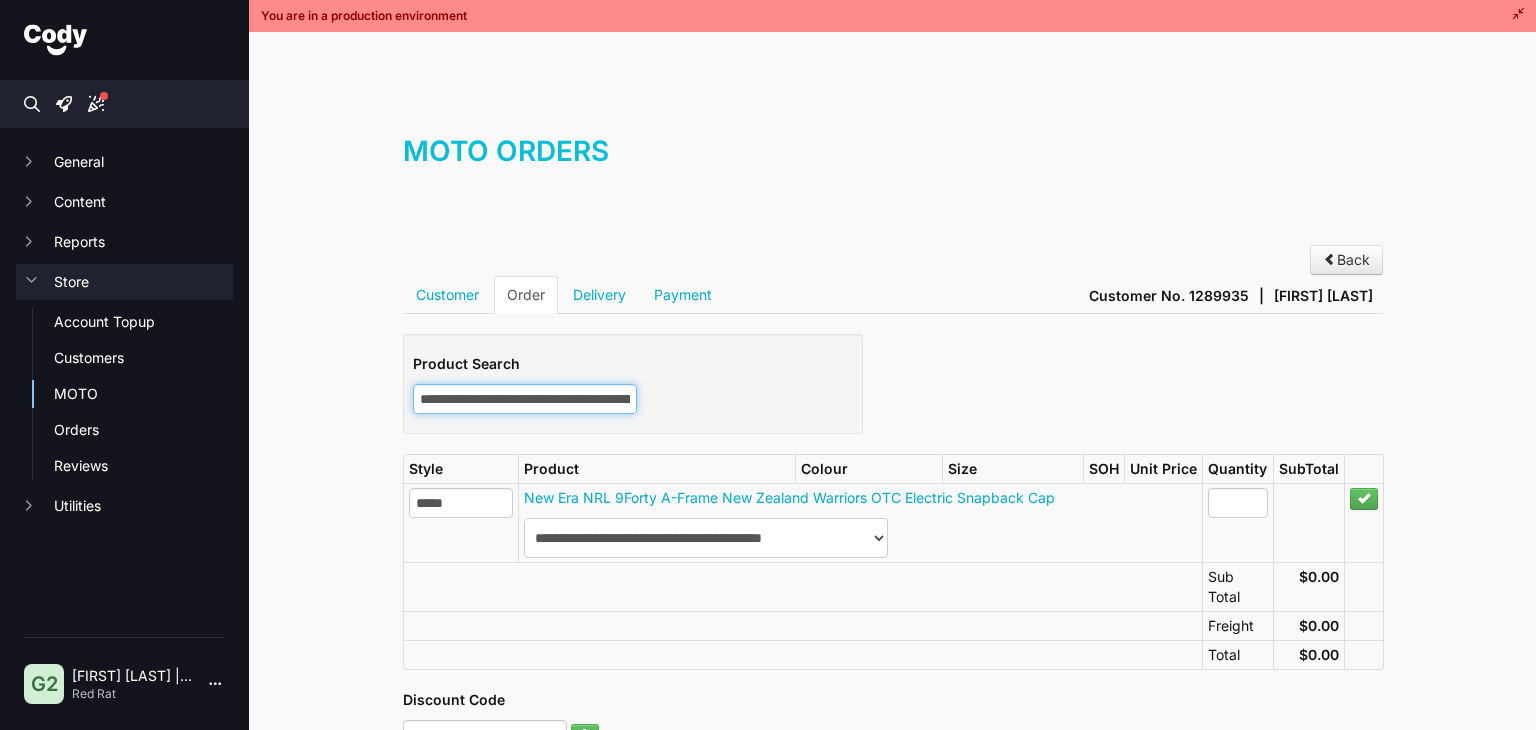 type on "**********" 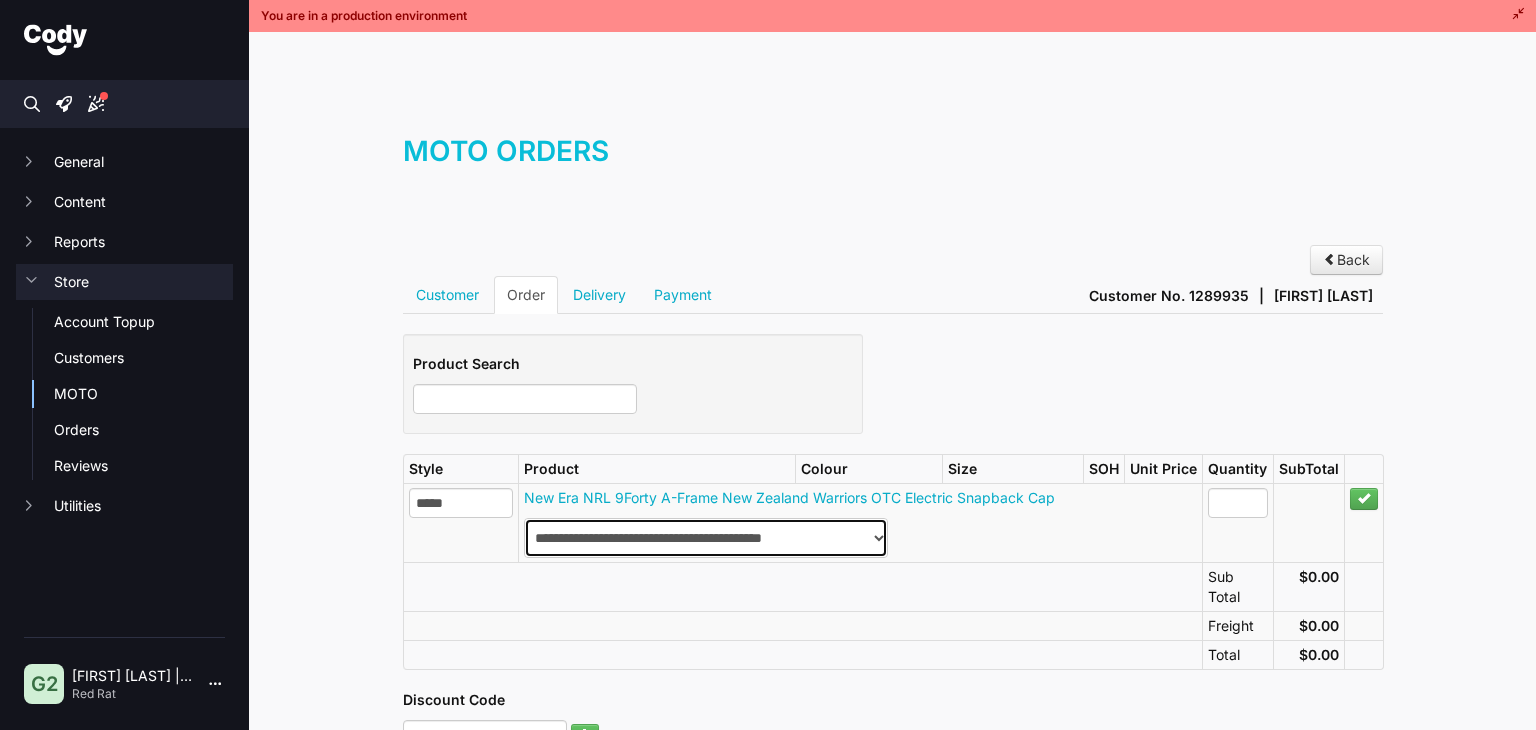 click on "**********" at bounding box center [706, 538] 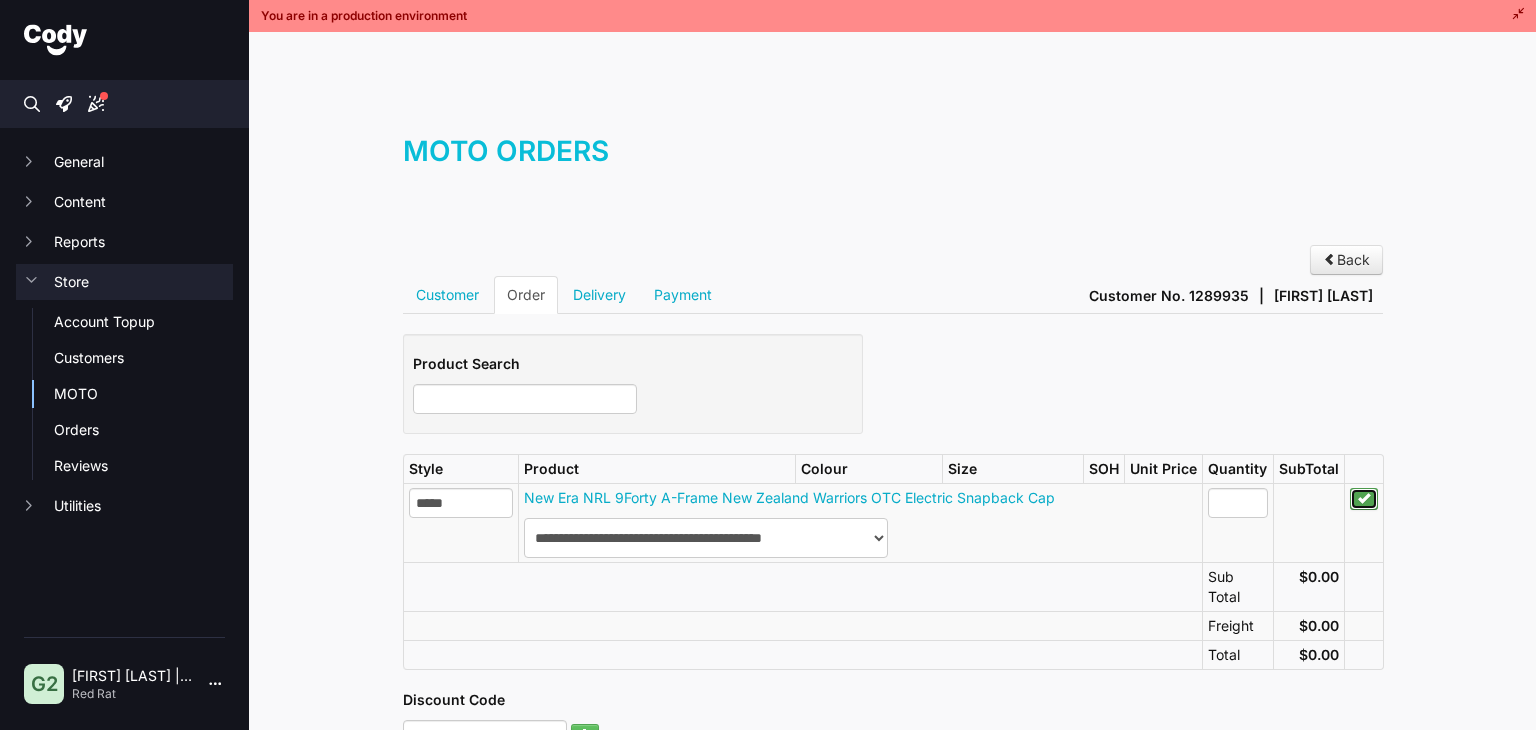 click at bounding box center (1364, 499) 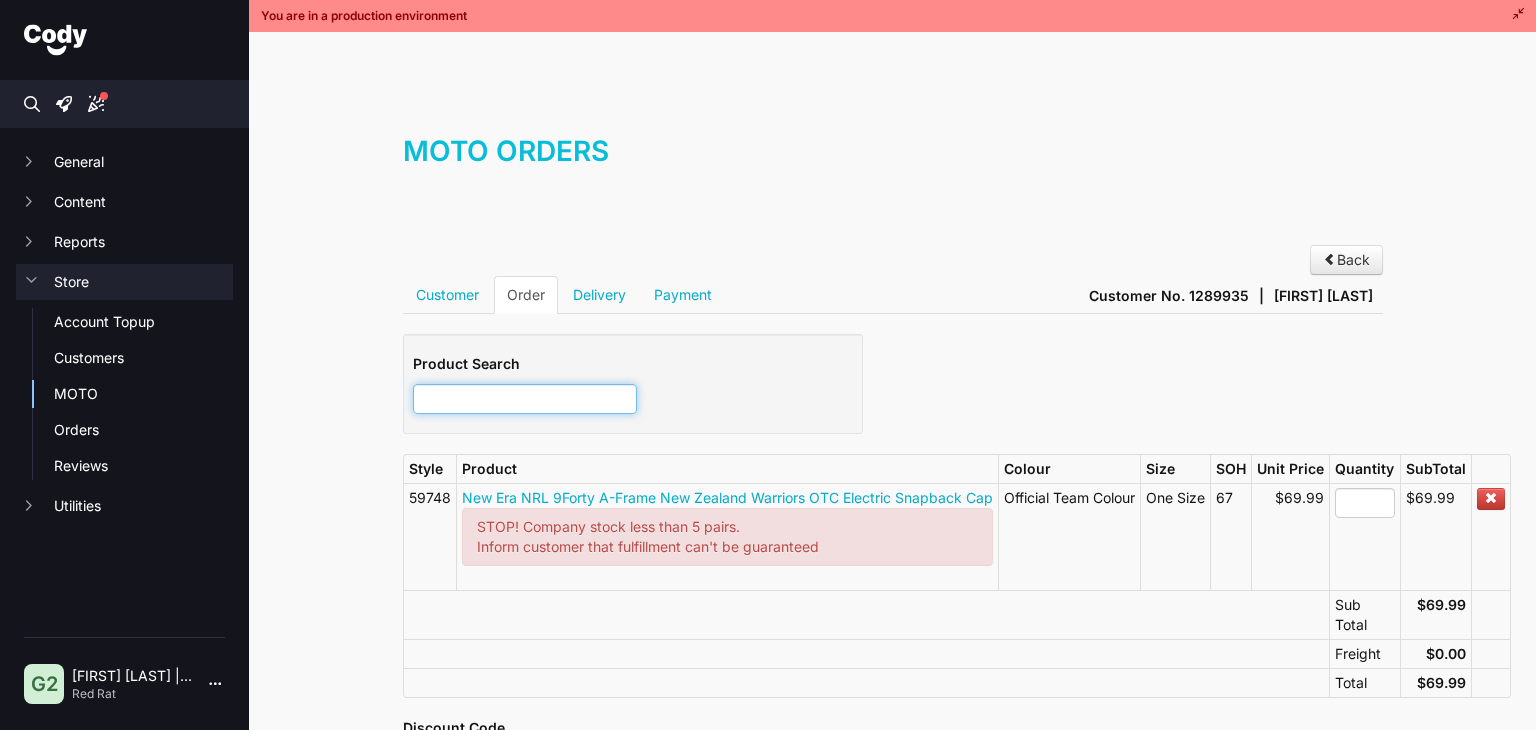 click at bounding box center [525, 399] 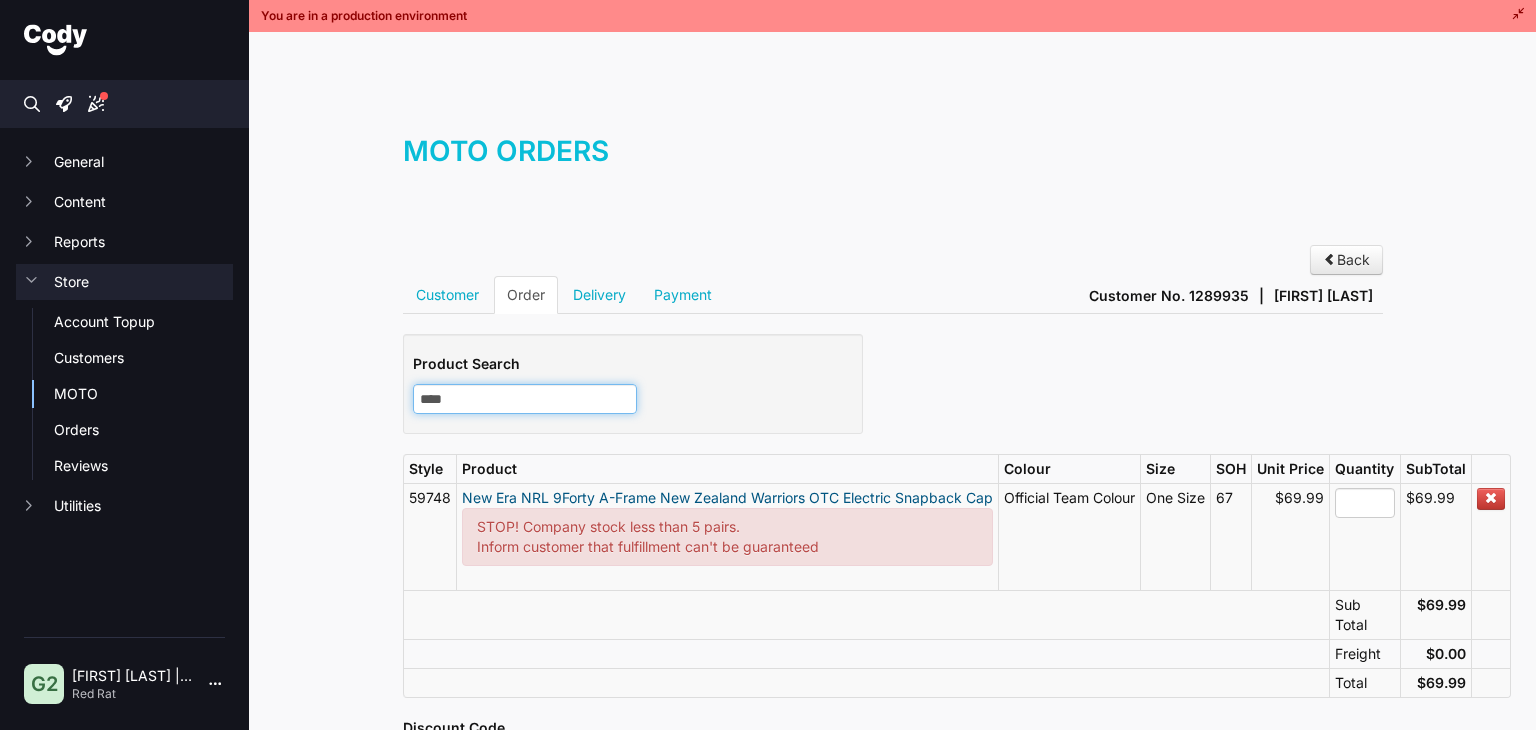 type on "*****" 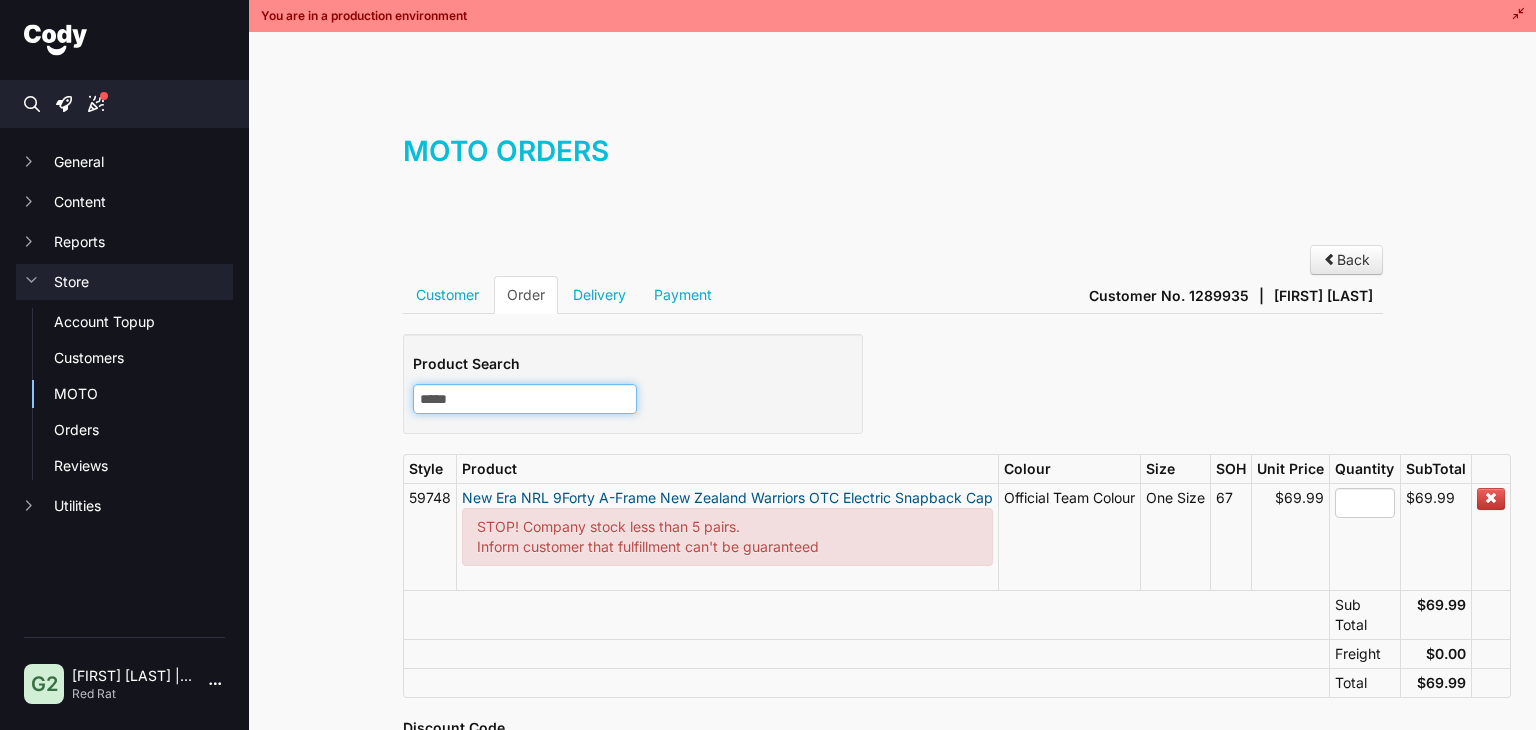 type on "*****" 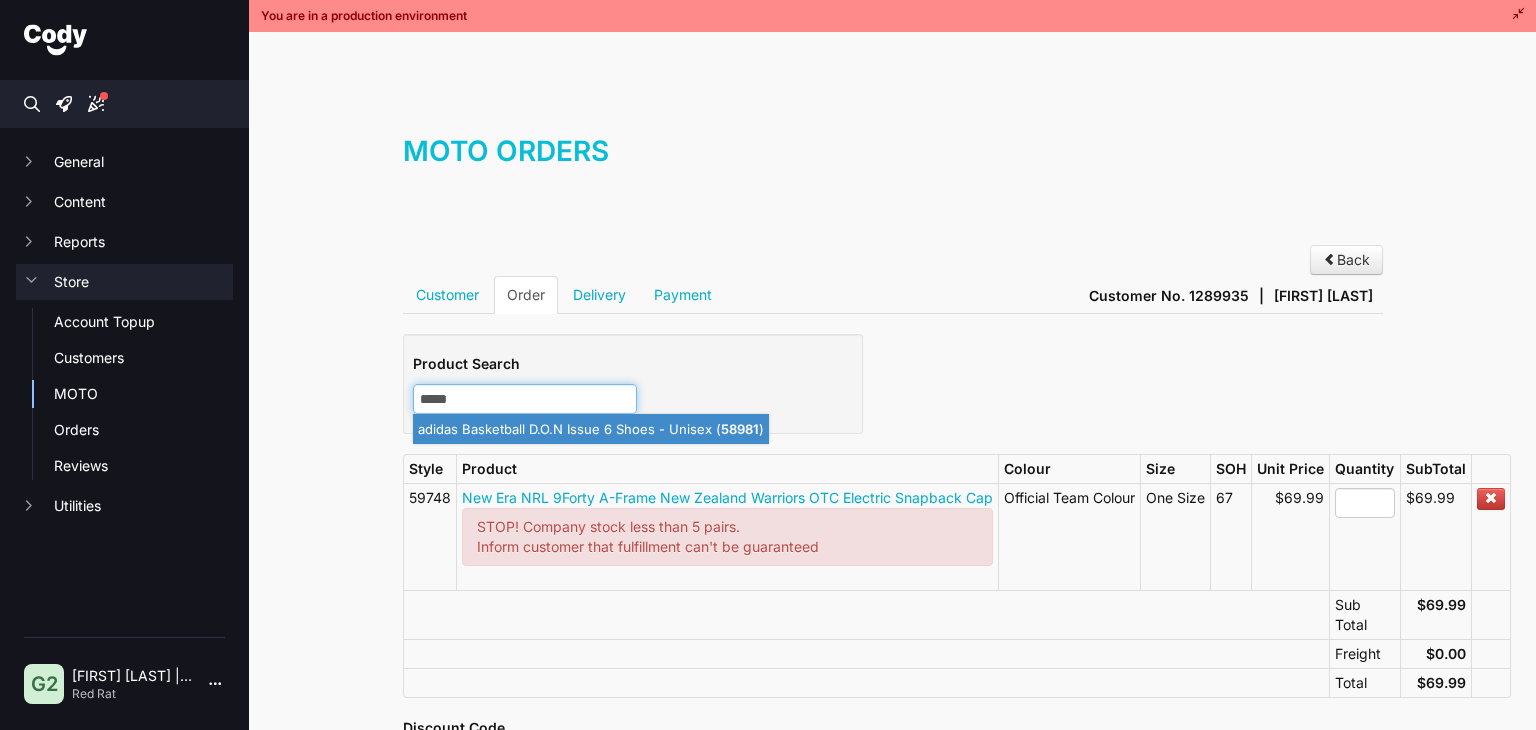 click on "adidas Basketball D.O.N Issue 6 Shoes - Unisex ( 58981 )" at bounding box center (591, 429) 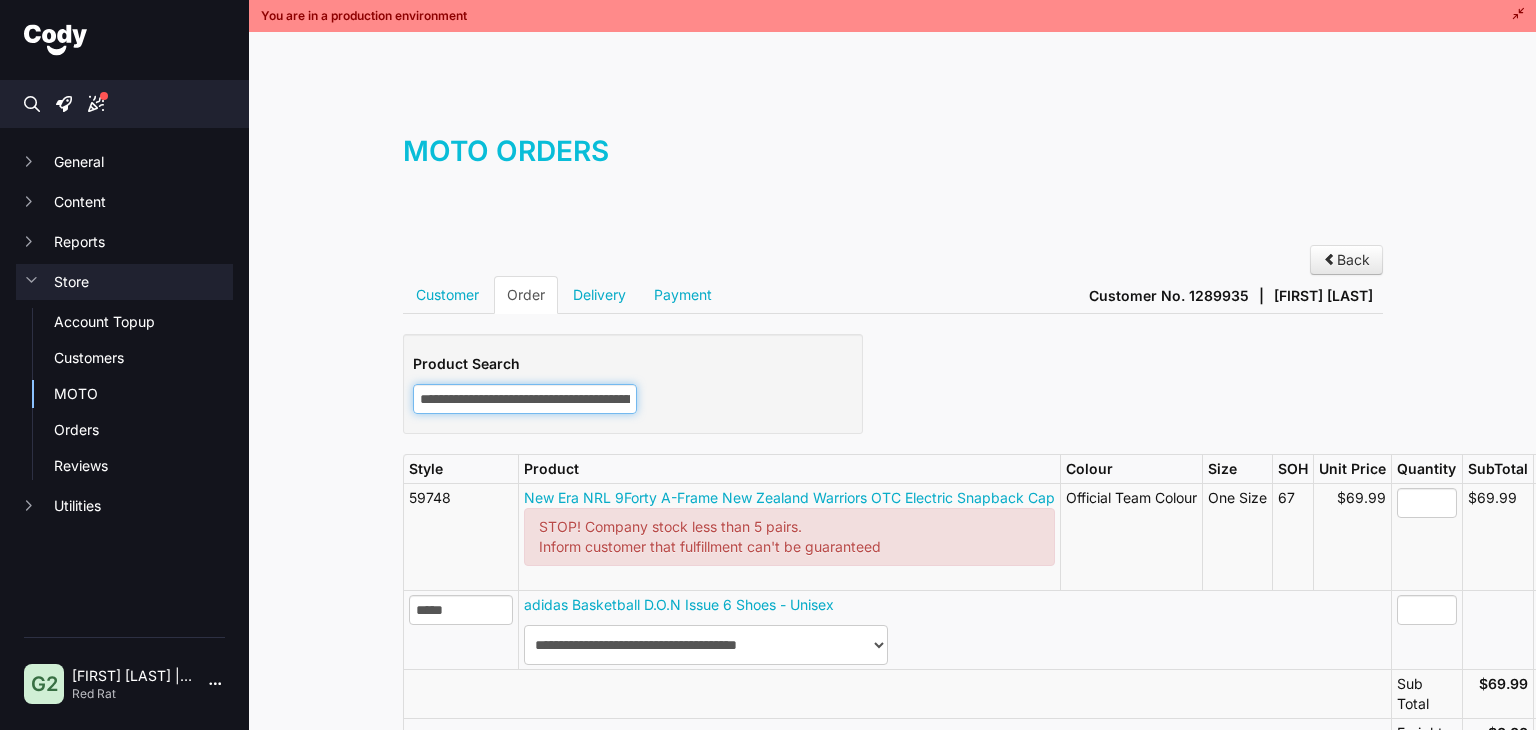 type on "**********" 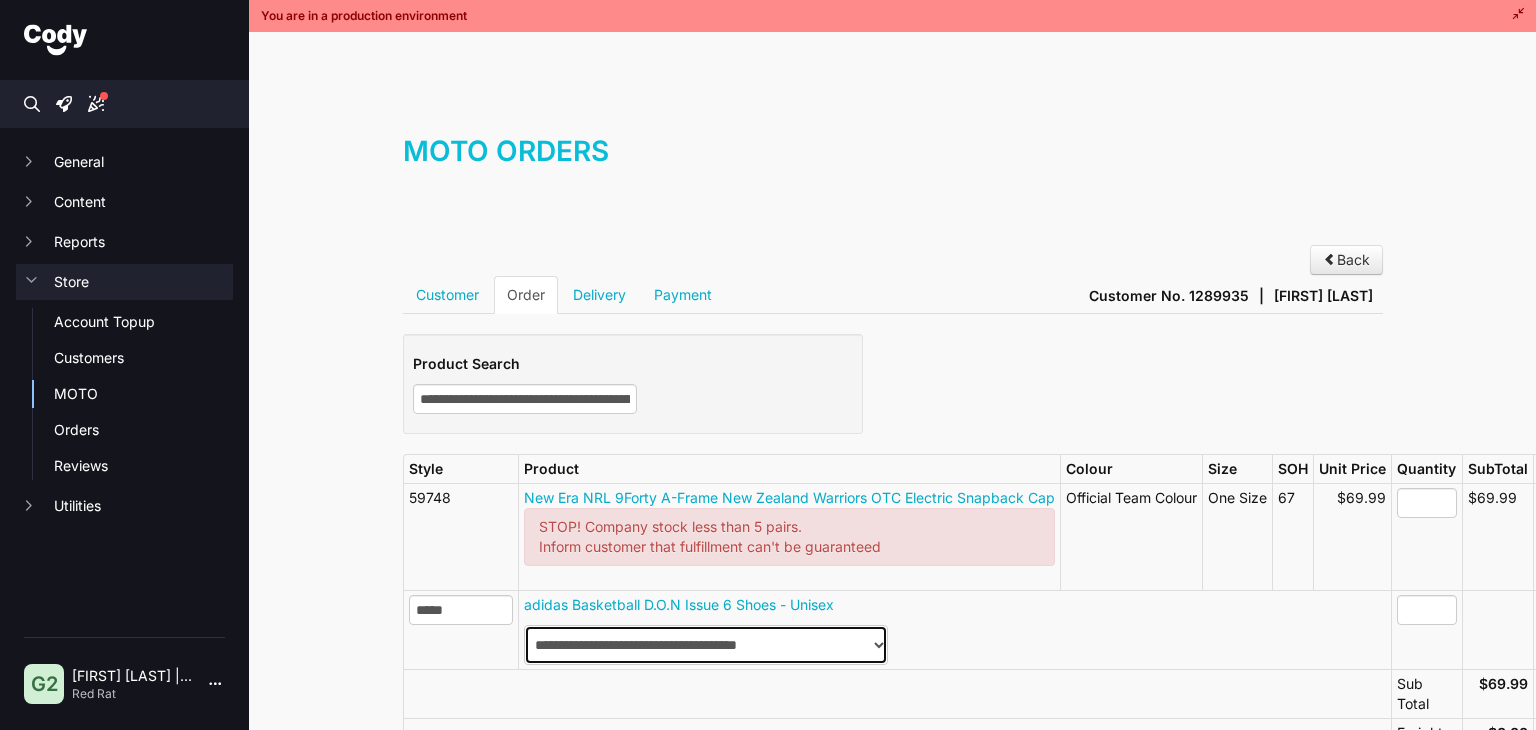 type 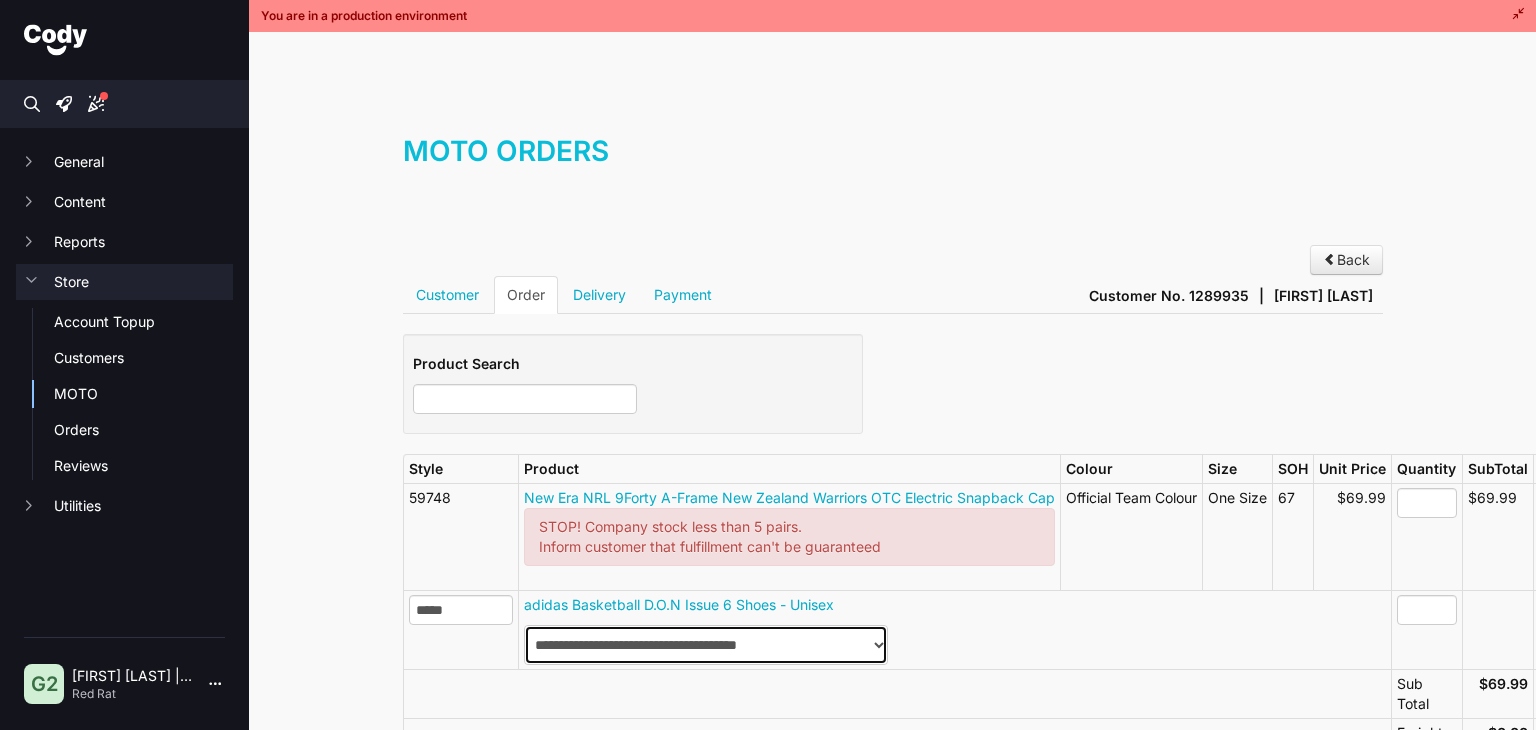 click on "**********" at bounding box center (706, 645) 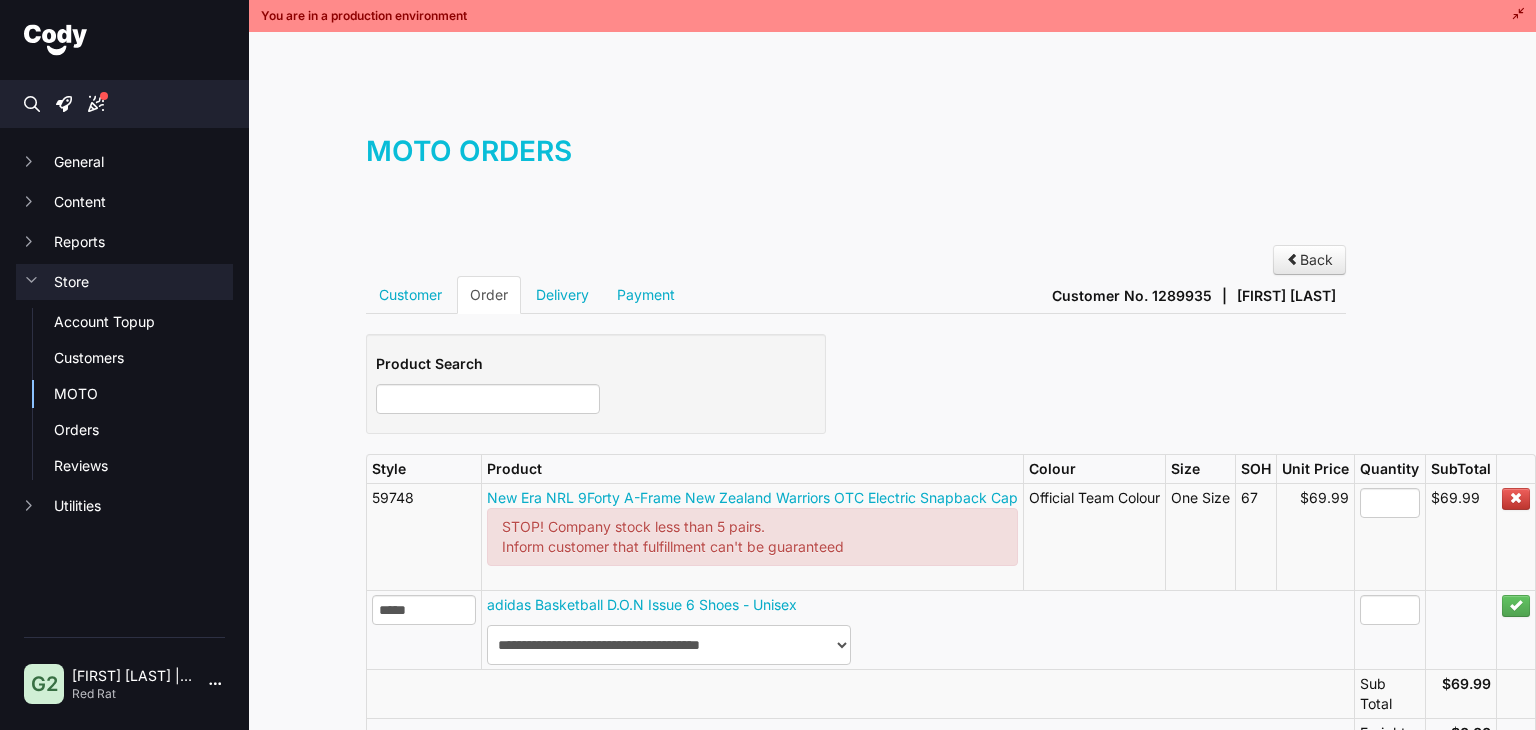 click at bounding box center [1515, 629] 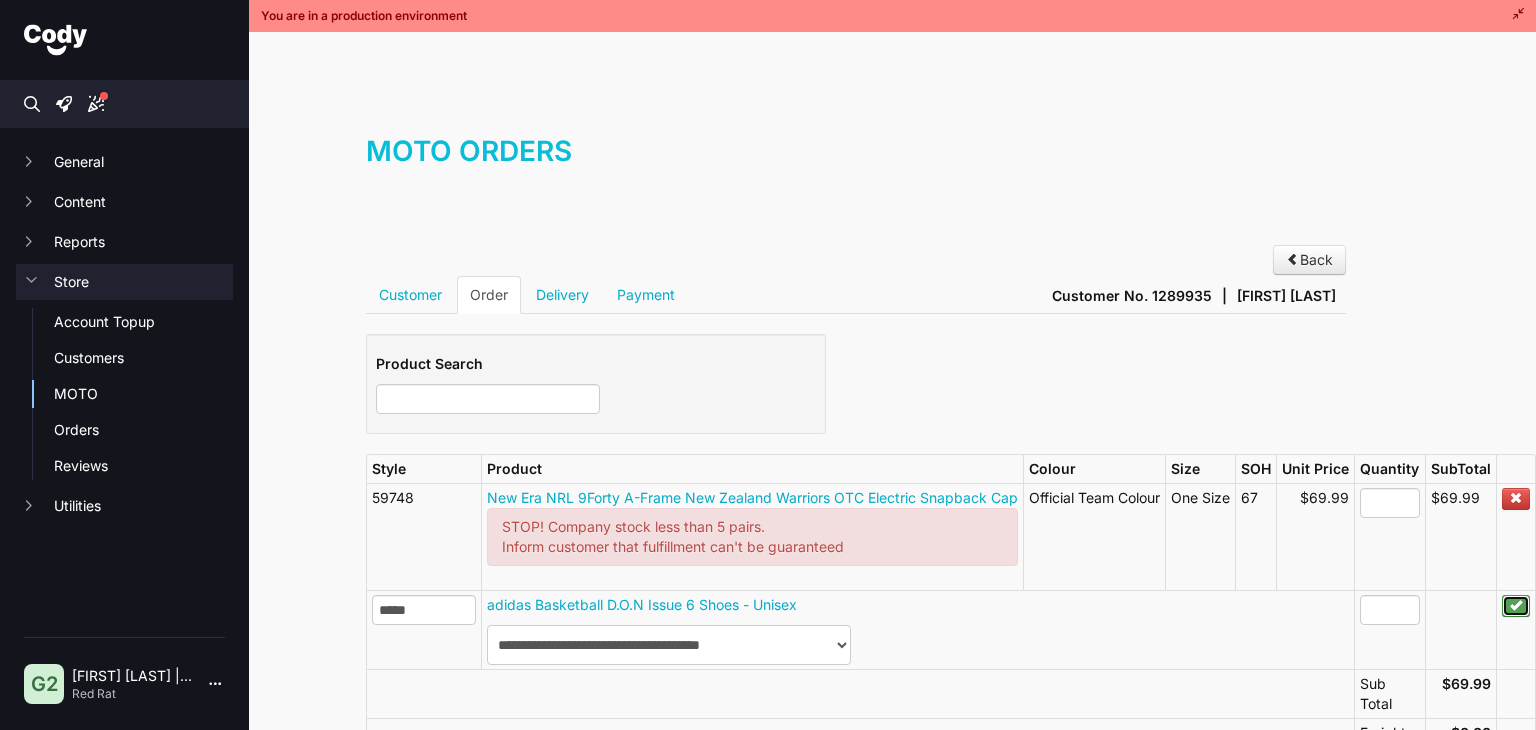click at bounding box center (1516, 605) 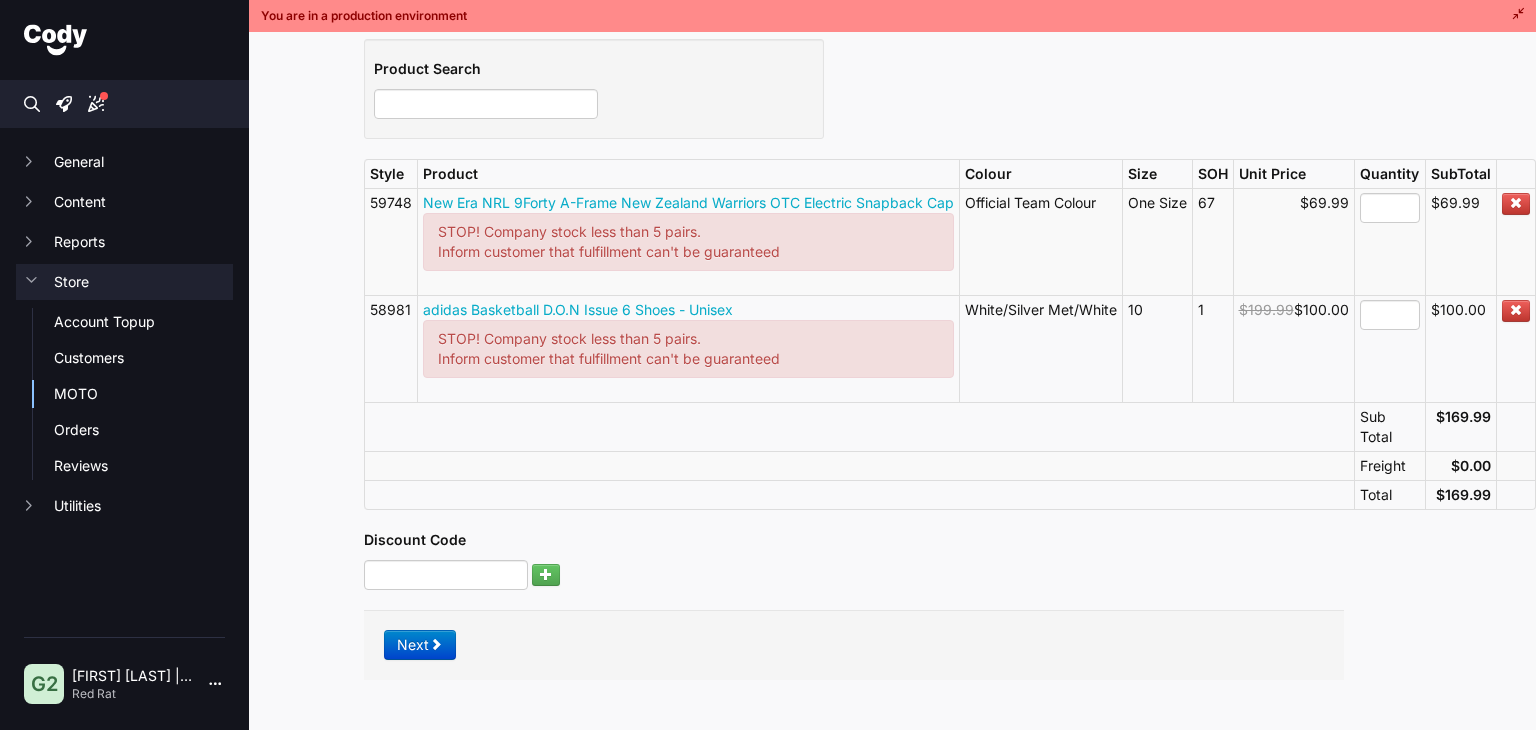 scroll, scrollTop: 304, scrollLeft: 44, axis: both 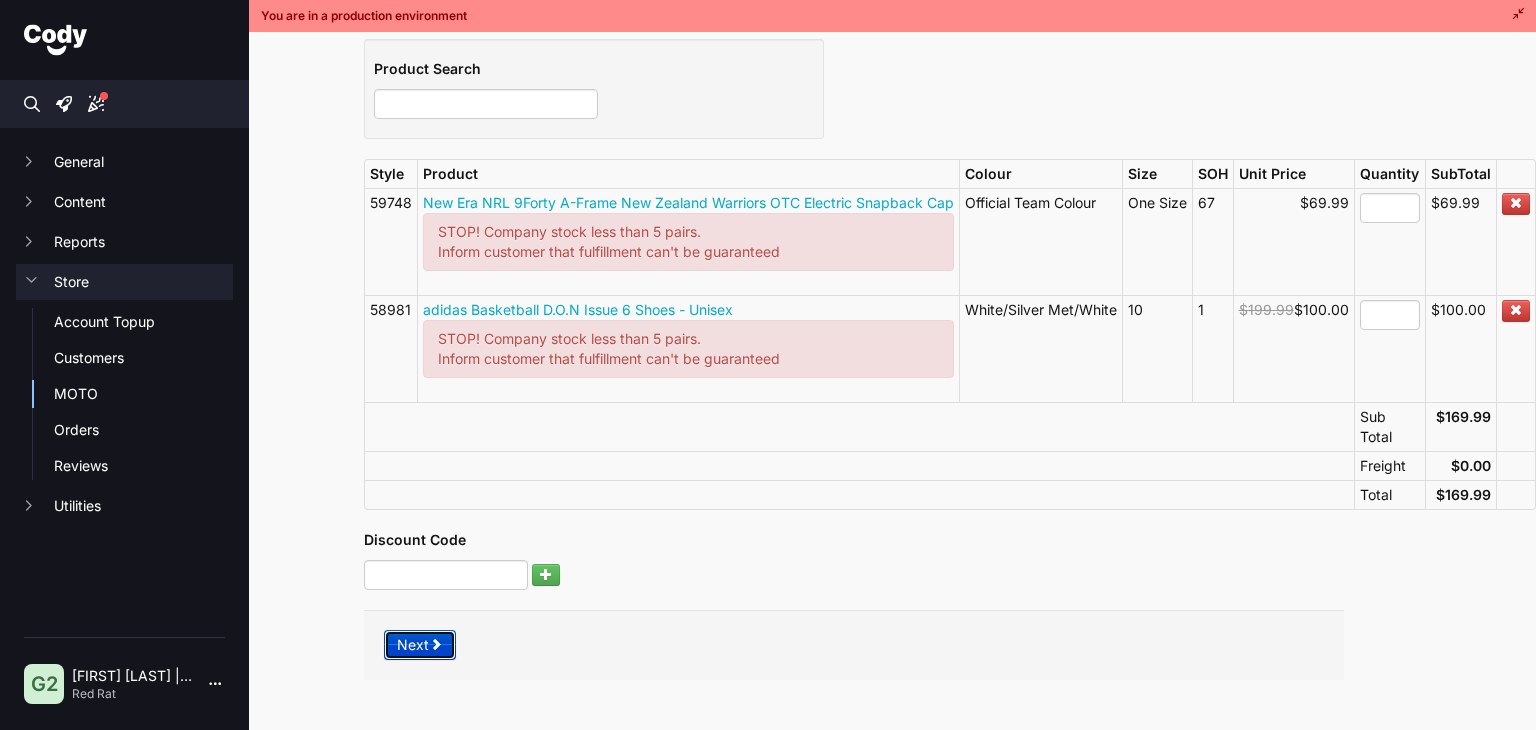click on "Next" at bounding box center (420, 645) 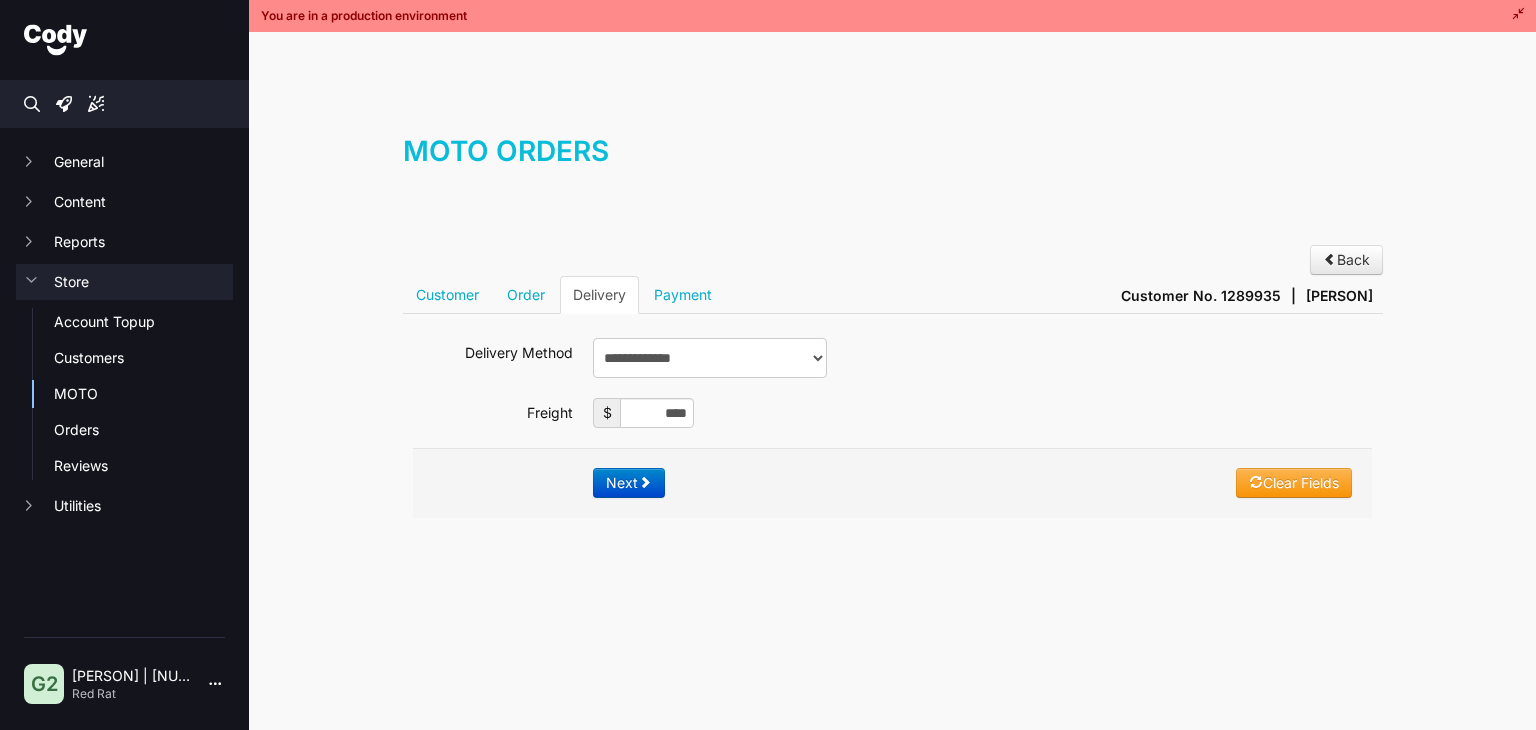 scroll, scrollTop: 0, scrollLeft: 0, axis: both 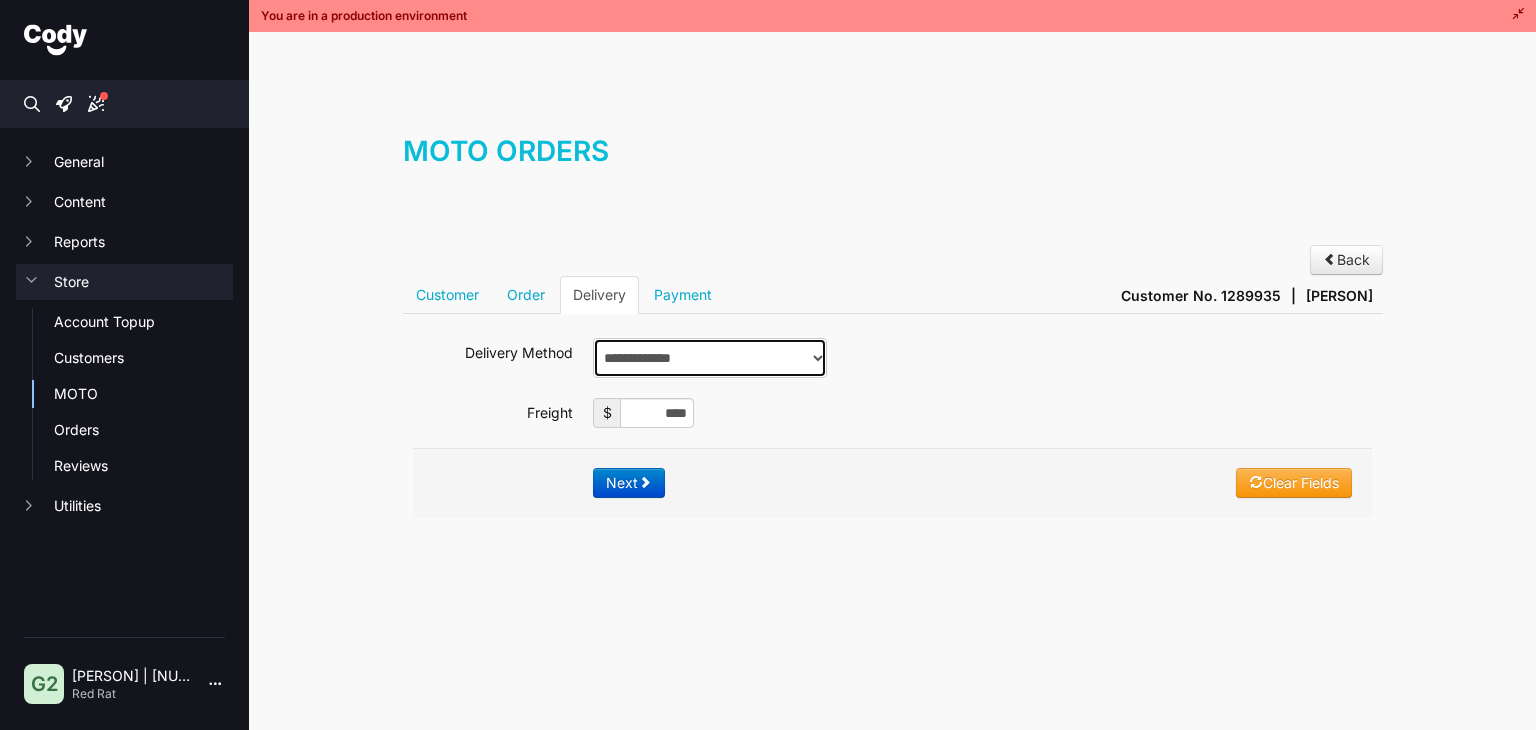 click on "**********" at bounding box center [710, 358] 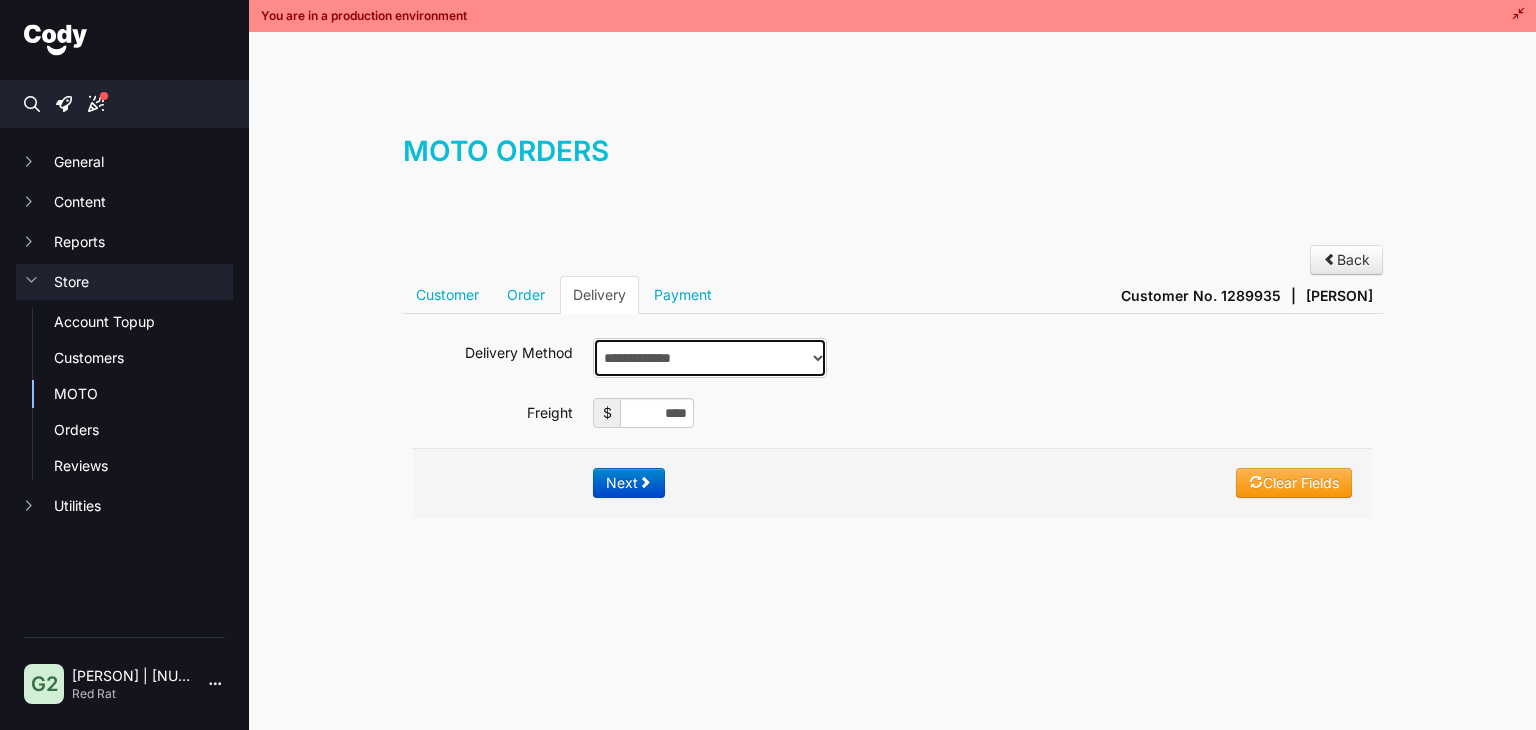 select on "*******" 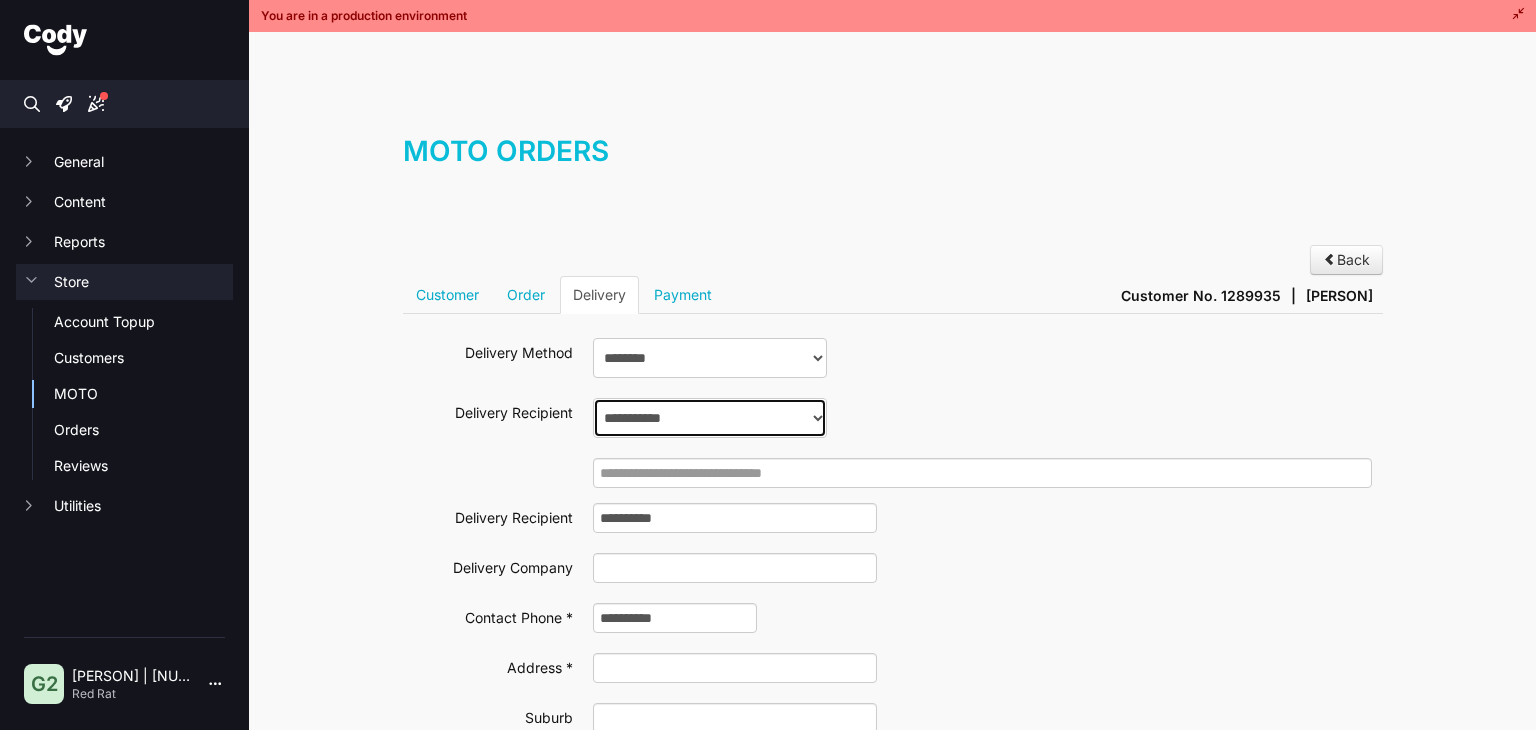 click on "**********" at bounding box center [710, 418] 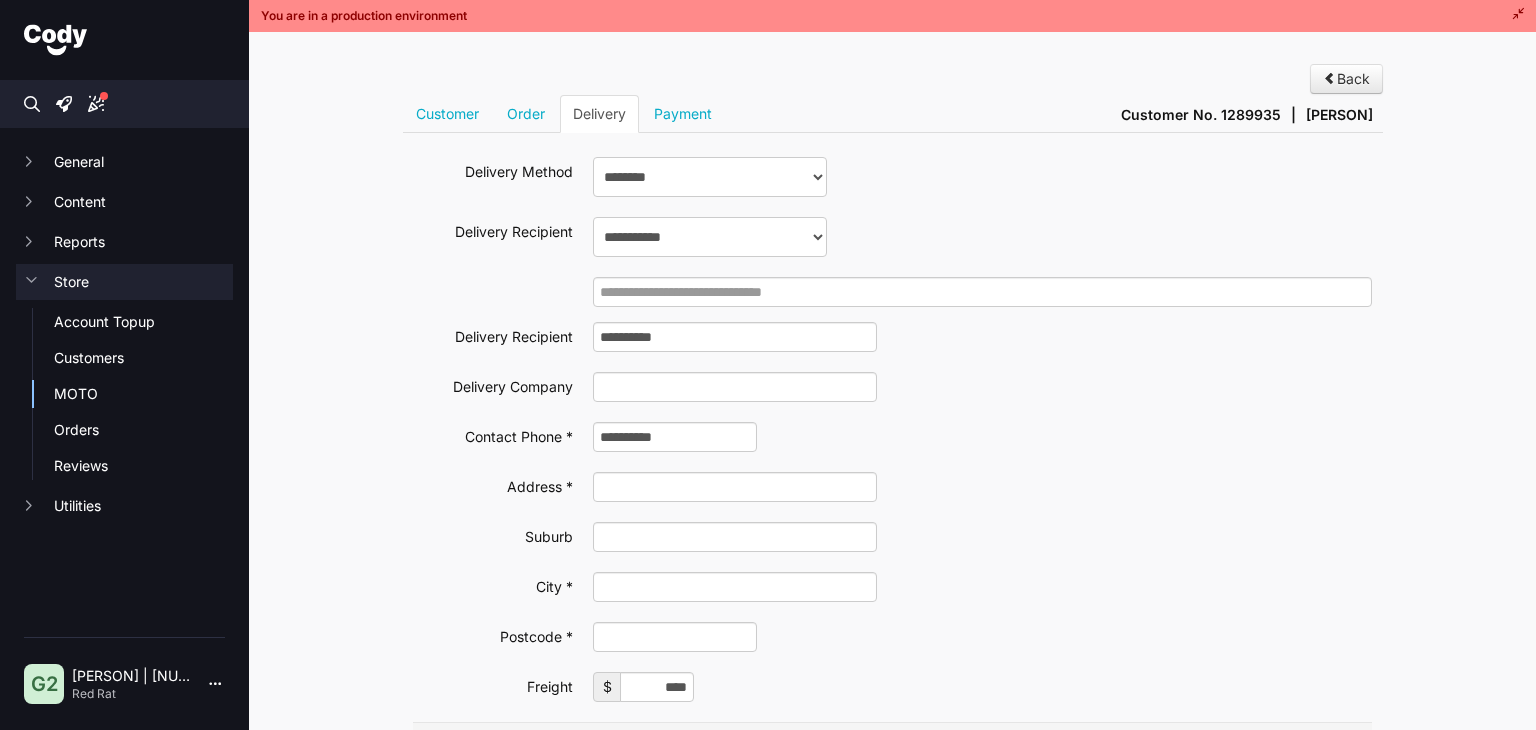 scroll, scrollTop: 335, scrollLeft: 0, axis: vertical 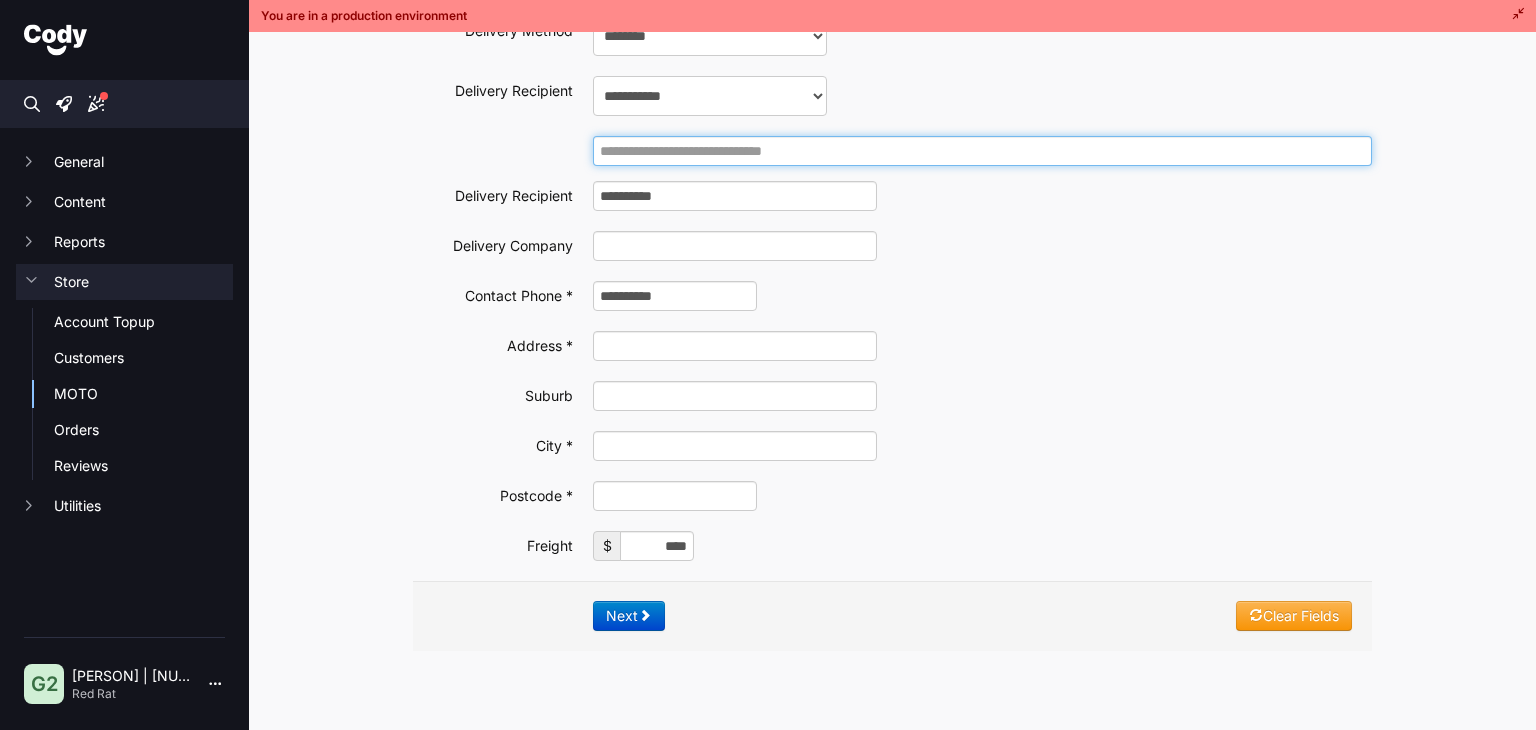 click at bounding box center [982, 151] 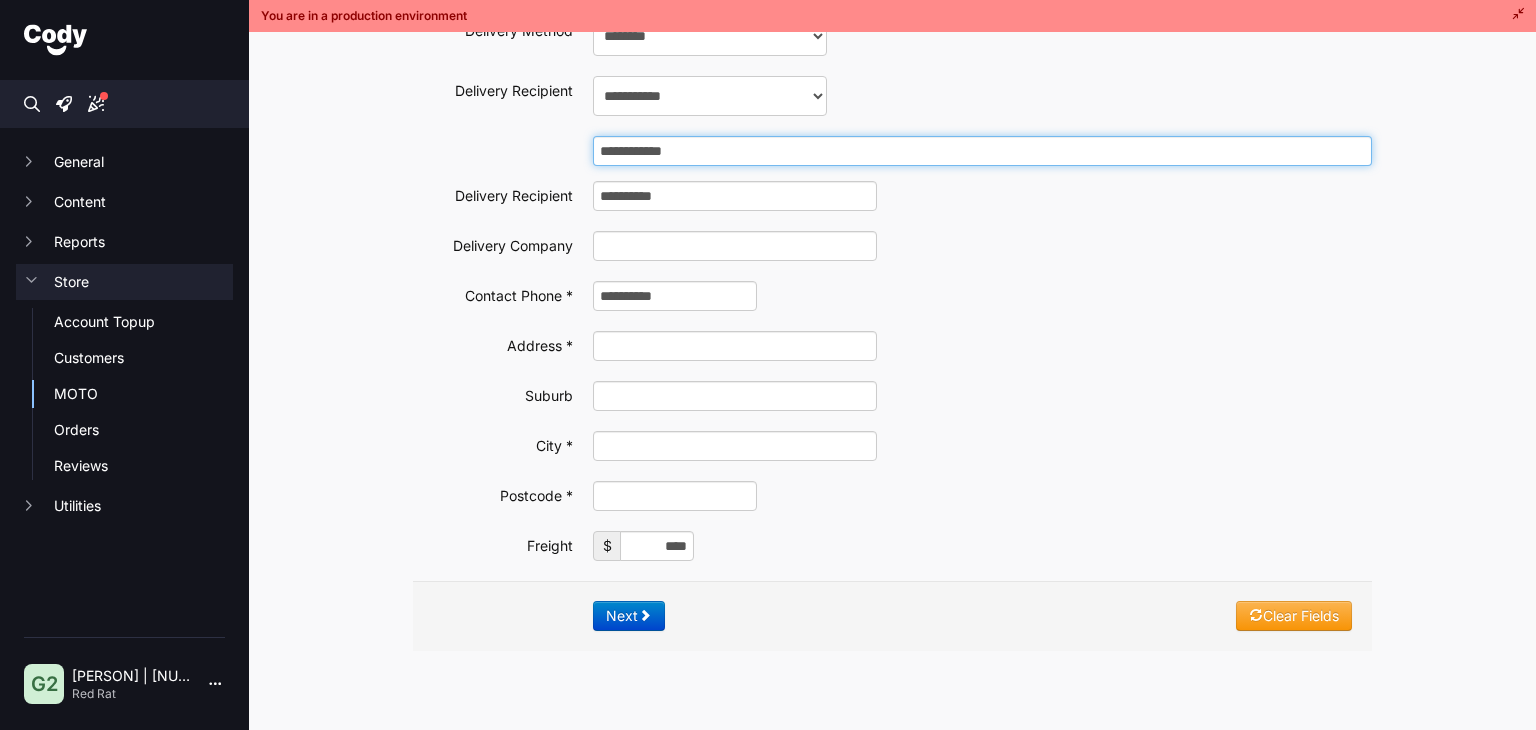 drag, startPoint x: 716, startPoint y: 135, endPoint x: 534, endPoint y: 129, distance: 182.09888 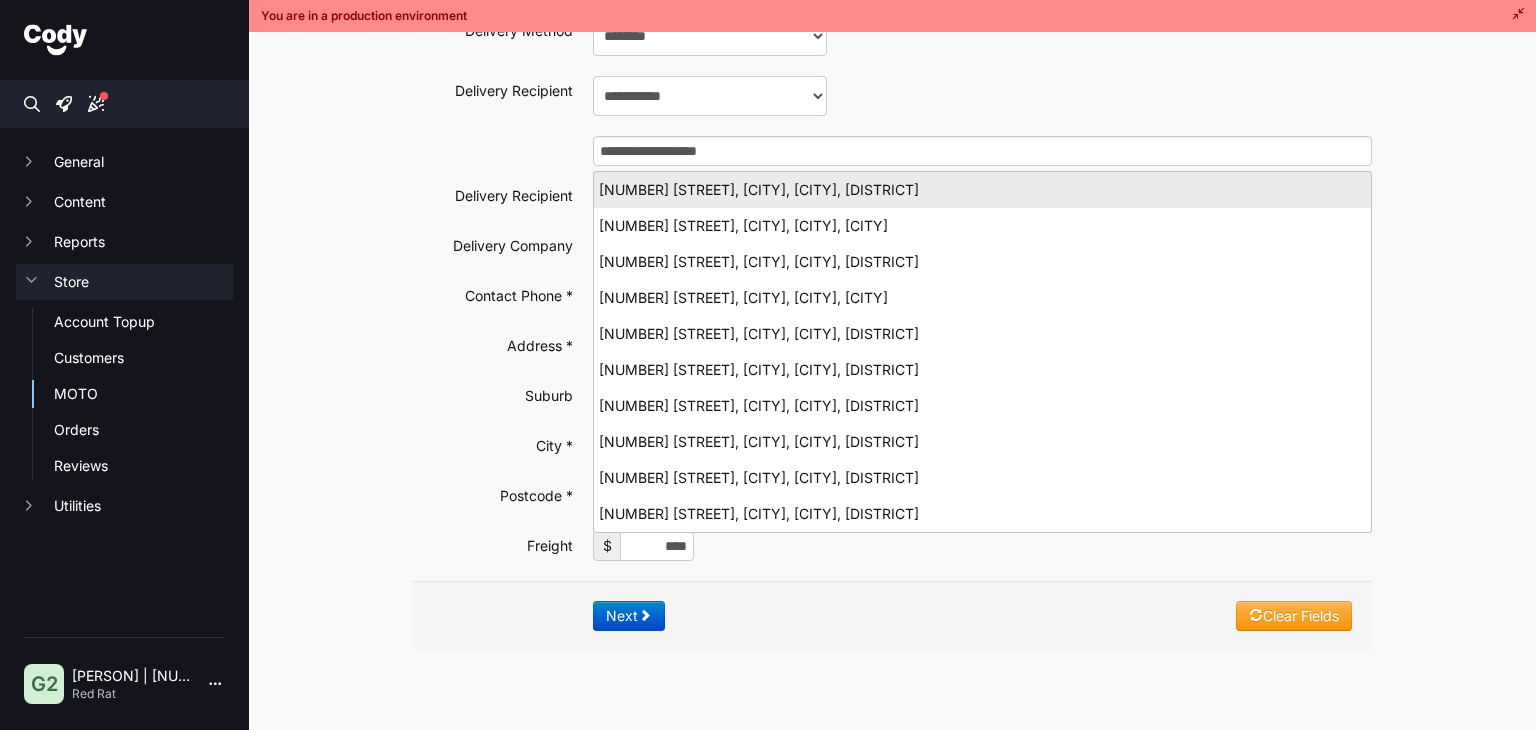 click on "31 Folkestone Drive, Flaxmere, FLAXMERE, Hastings District" at bounding box center (982, 189) 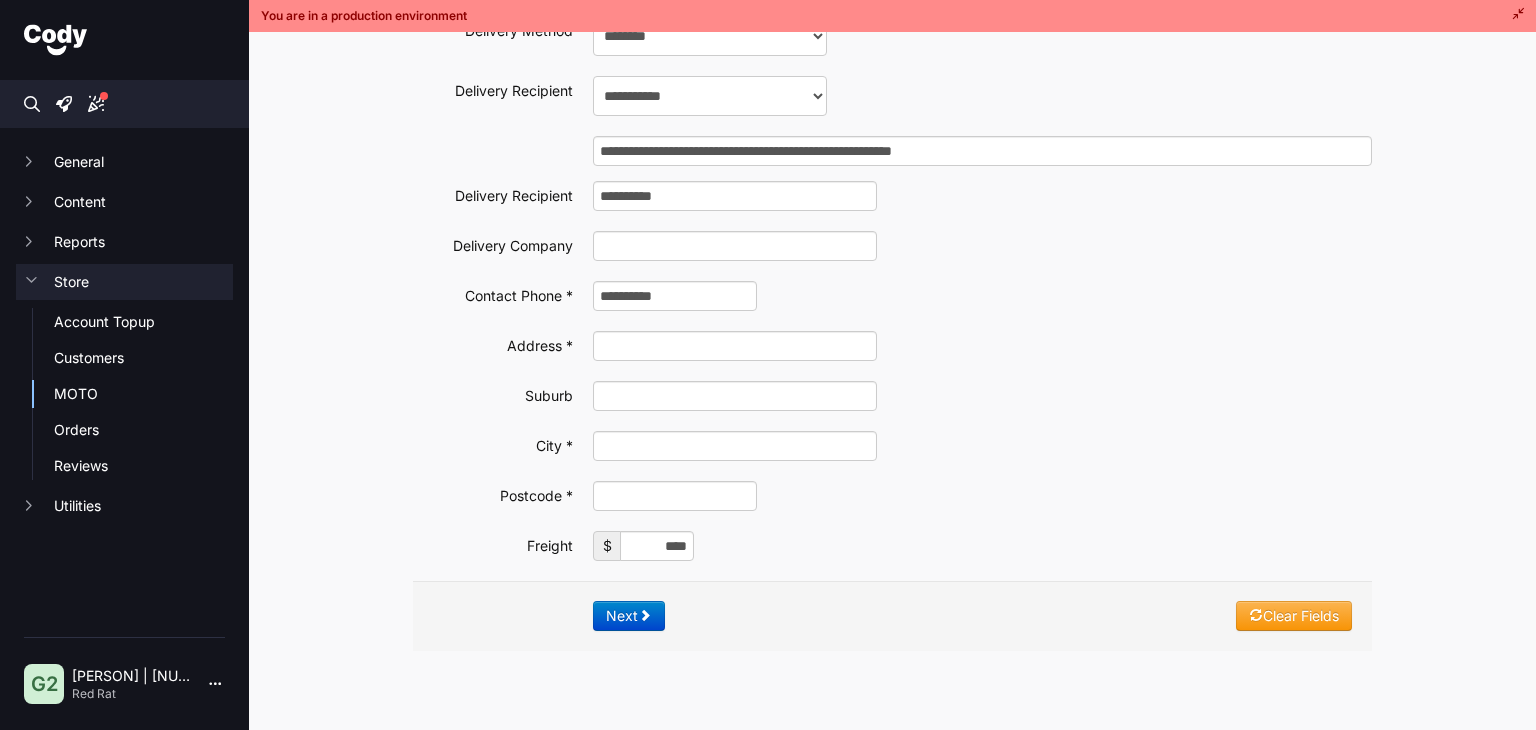 type on "**********" 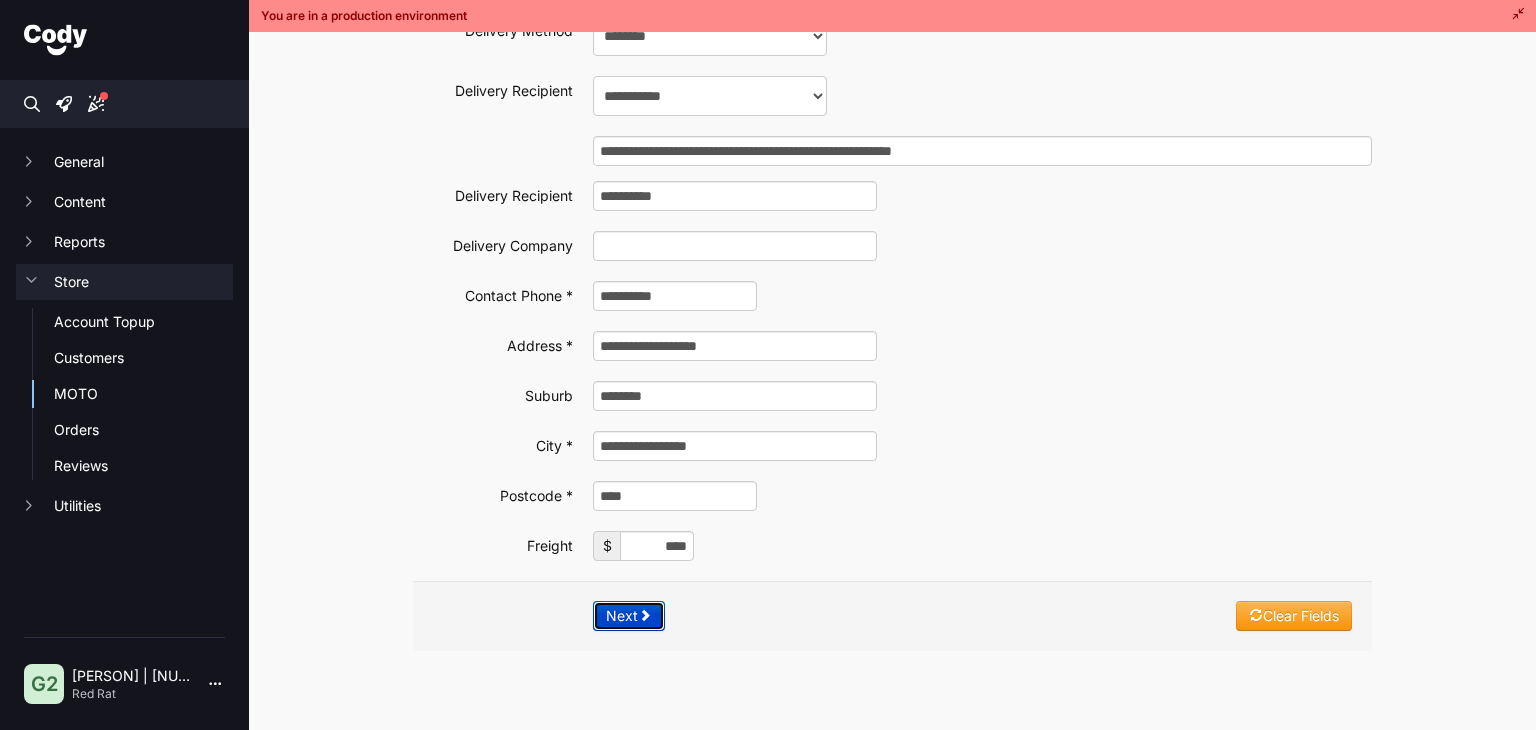 click on "Next" at bounding box center [629, 616] 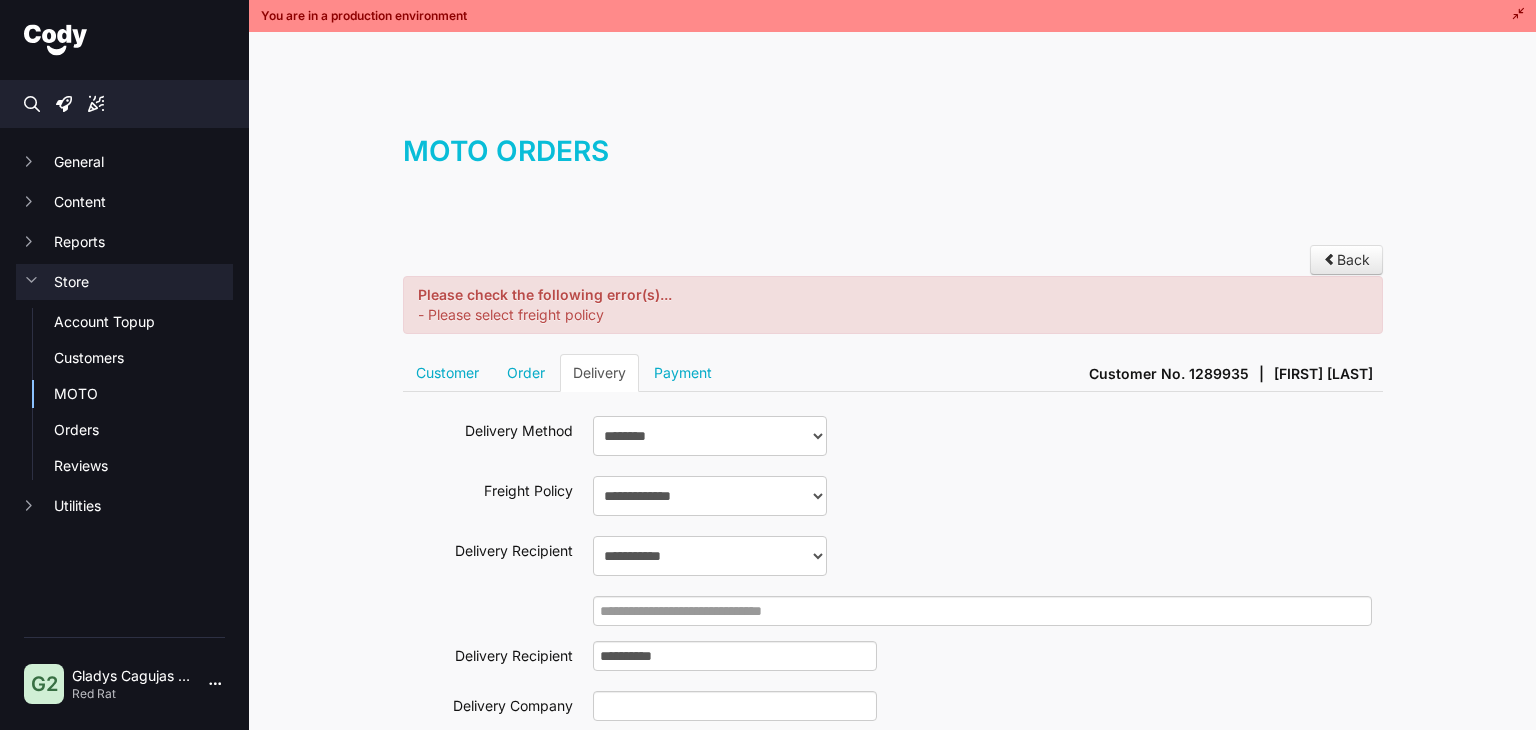 scroll, scrollTop: 0, scrollLeft: 0, axis: both 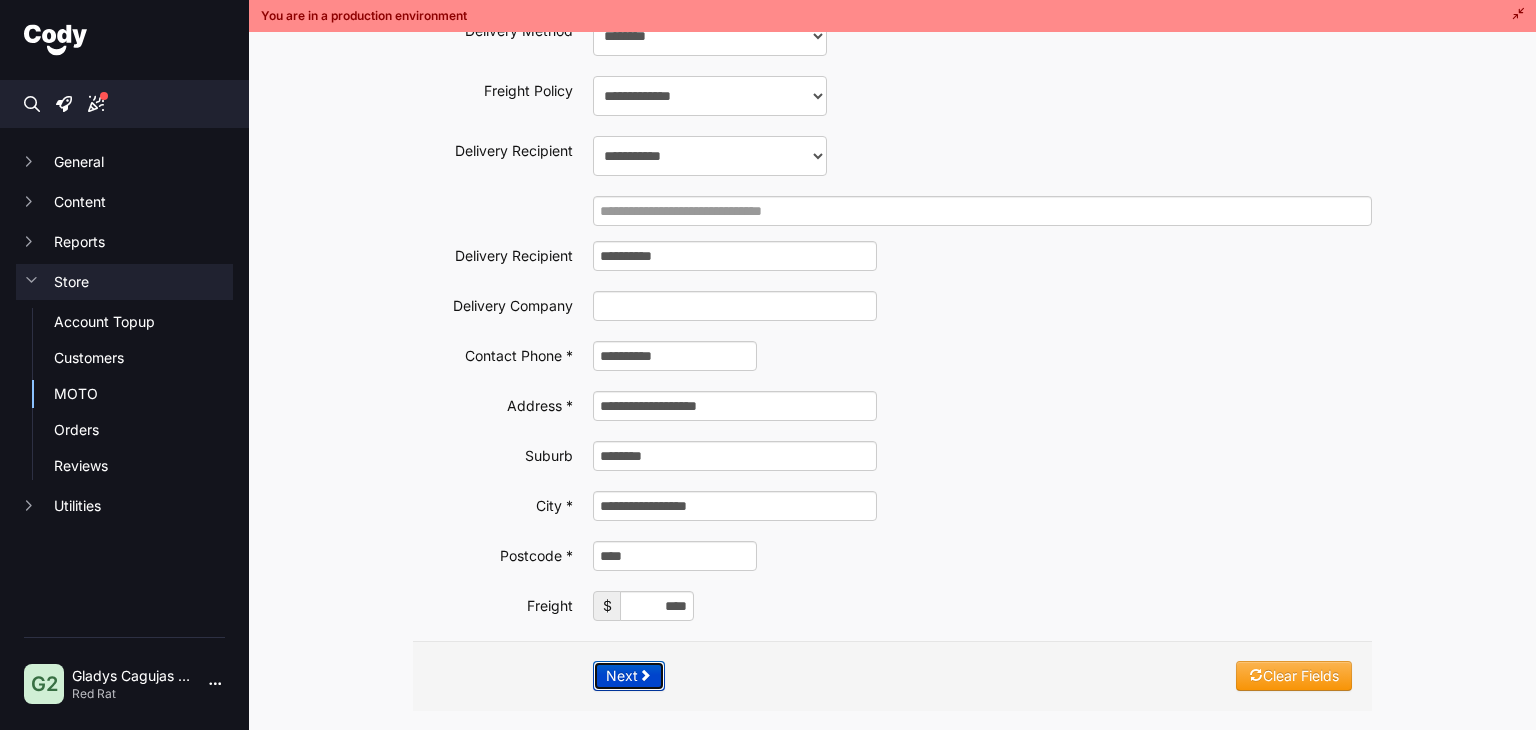 click on "Next" at bounding box center [629, 676] 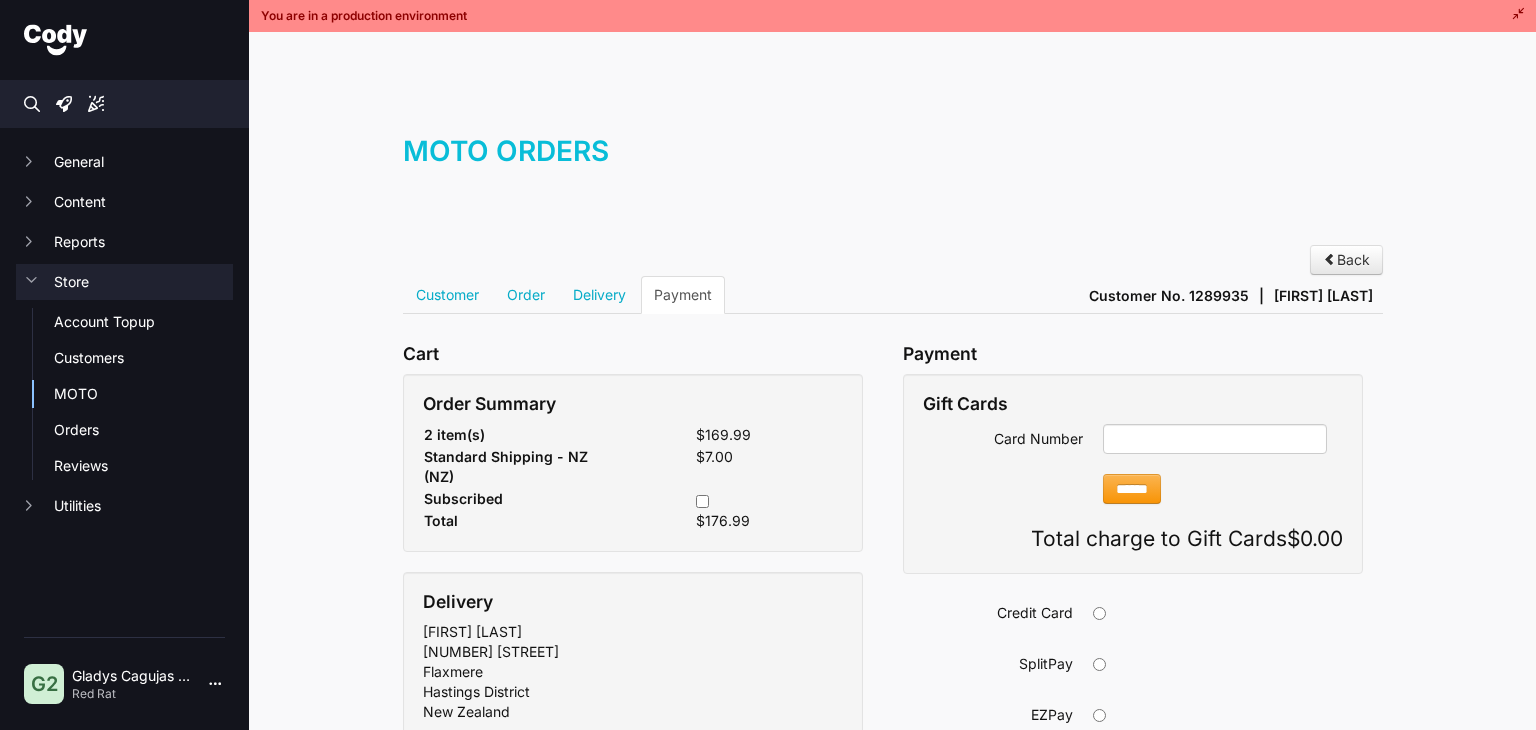 scroll, scrollTop: 0, scrollLeft: 0, axis: both 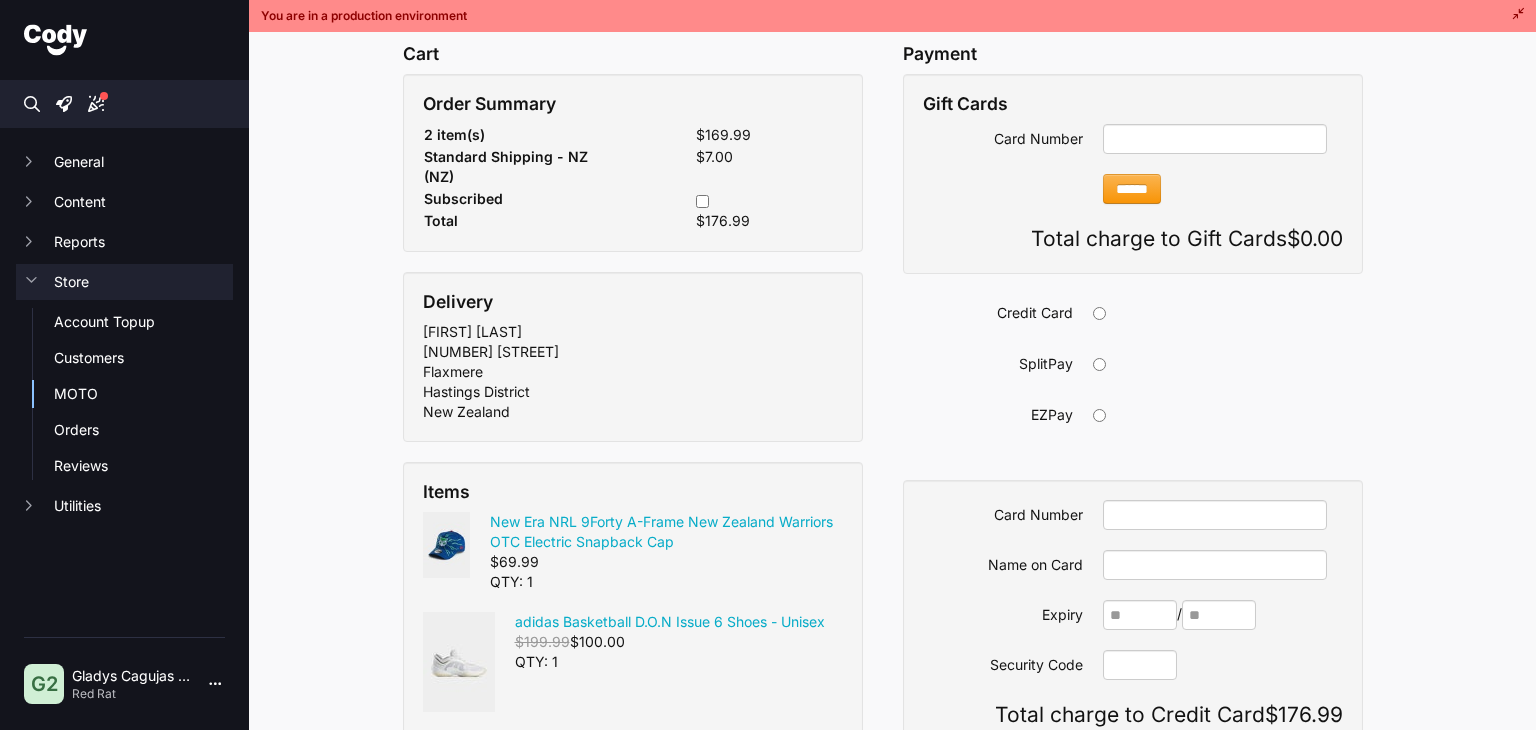 click at bounding box center [1103, 412] 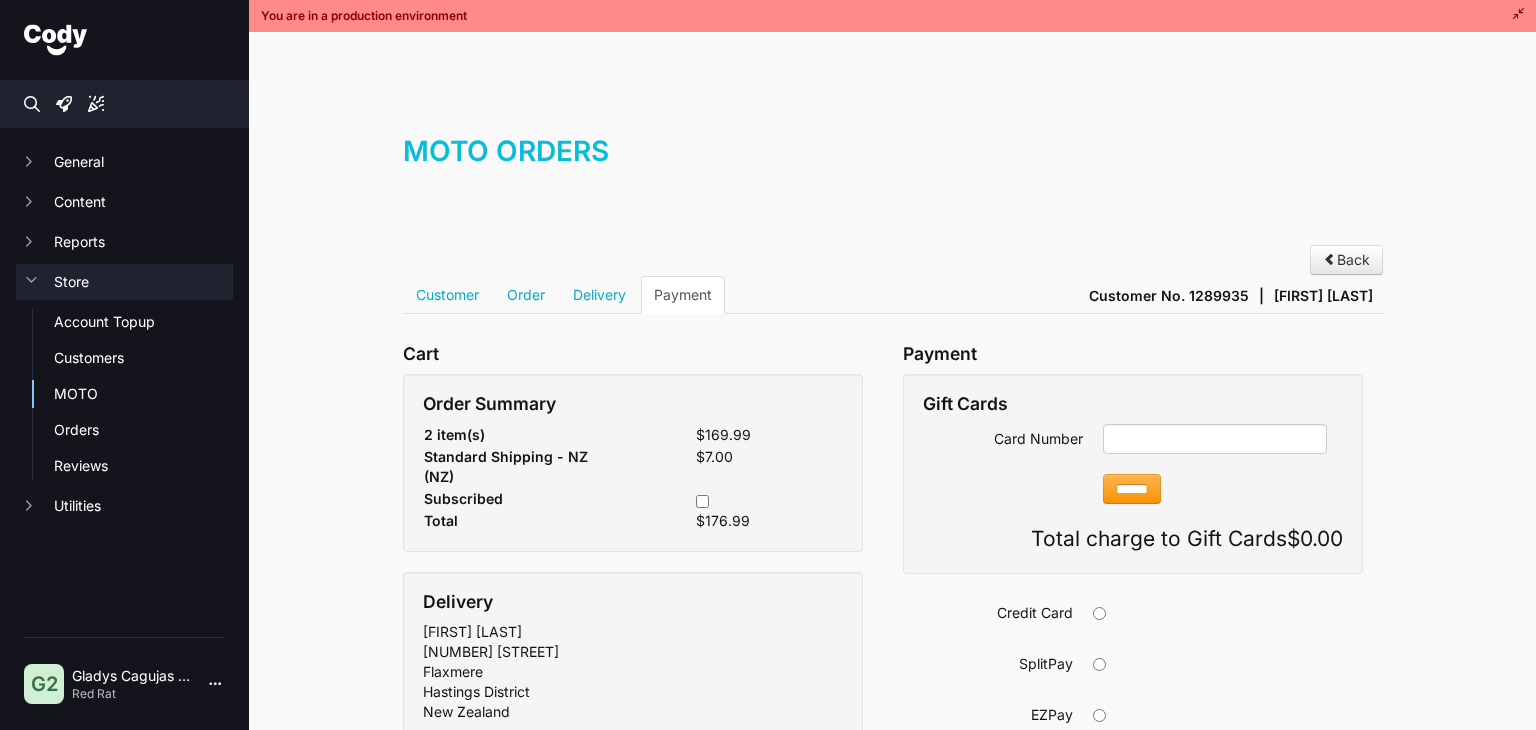 scroll, scrollTop: 0, scrollLeft: 0, axis: both 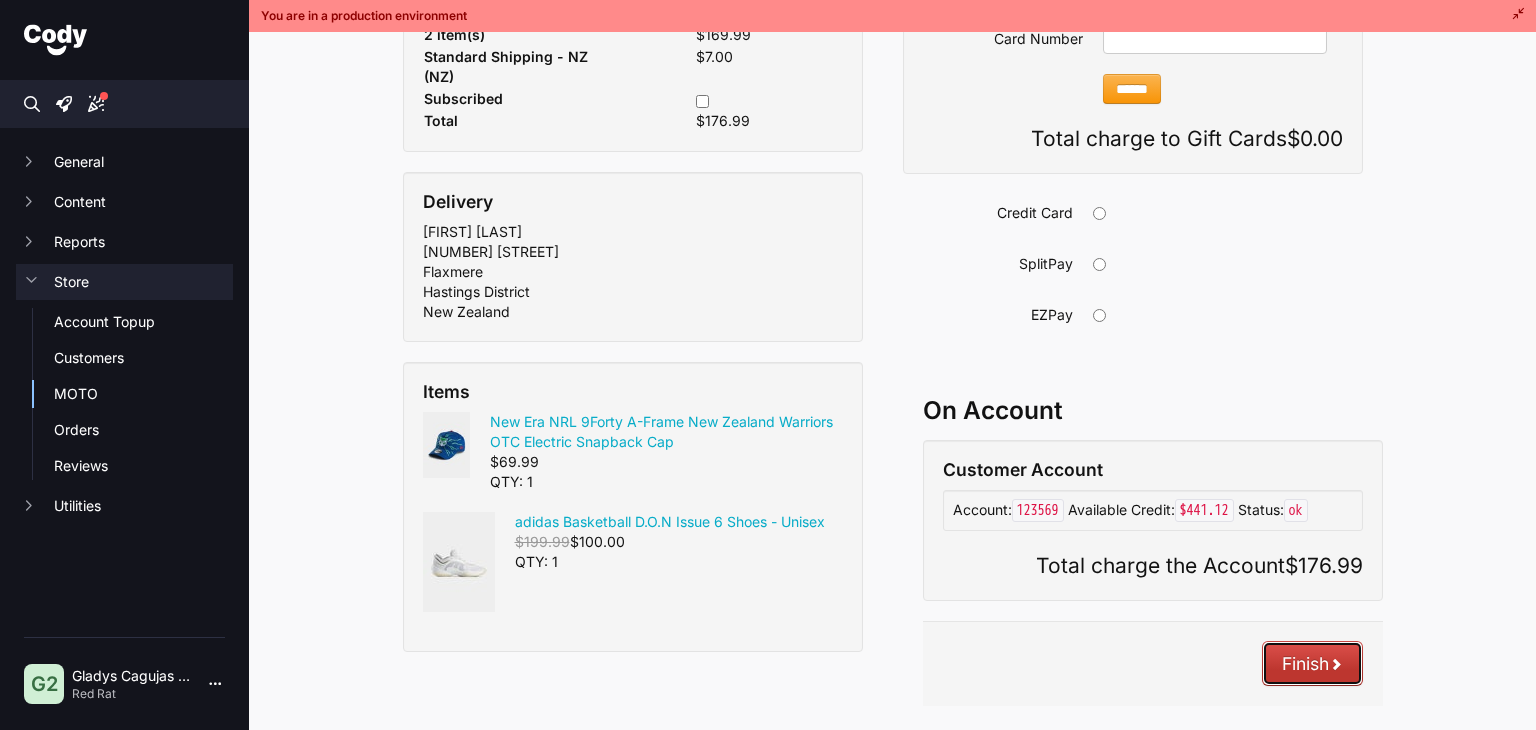 click on "Finish" at bounding box center (1312, 663) 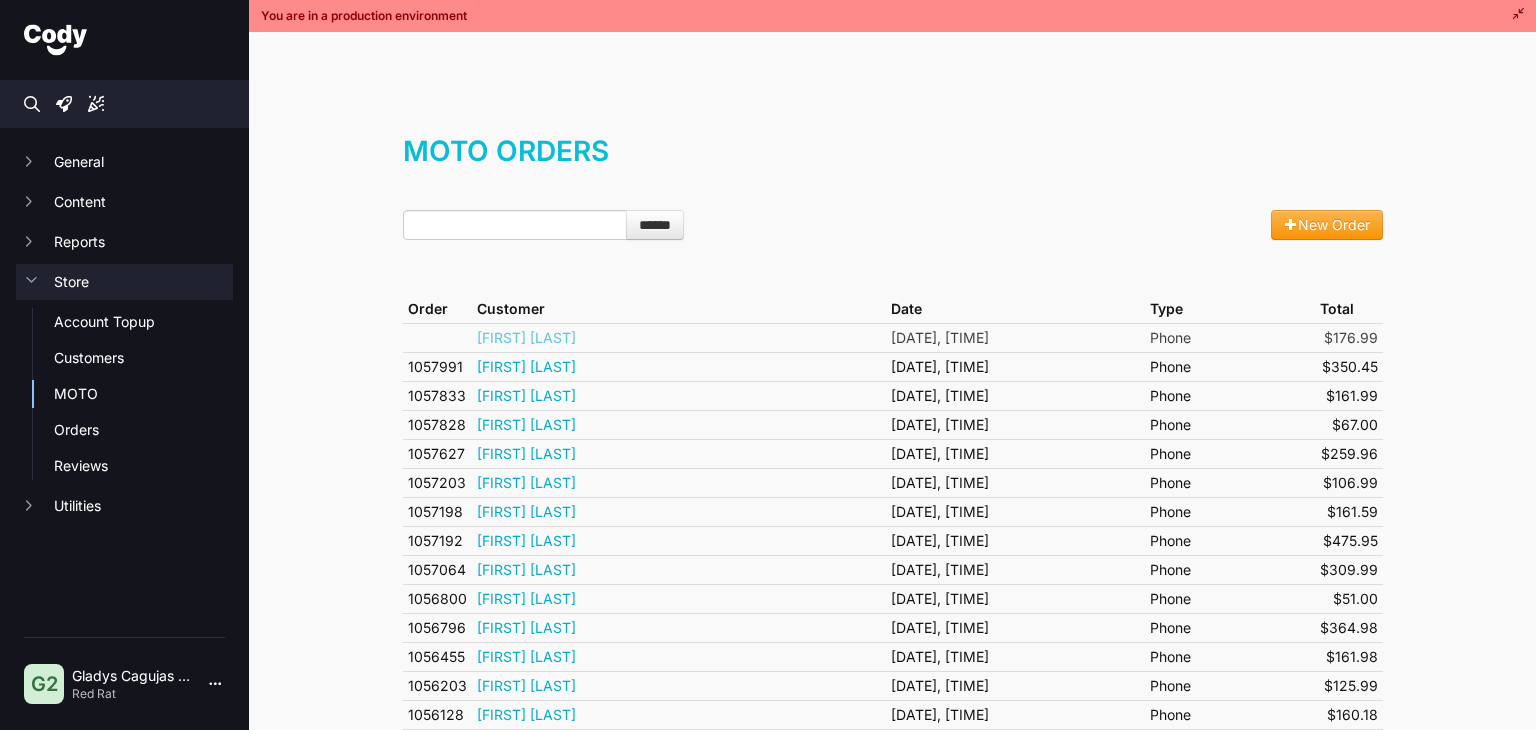 scroll, scrollTop: 0, scrollLeft: 0, axis: both 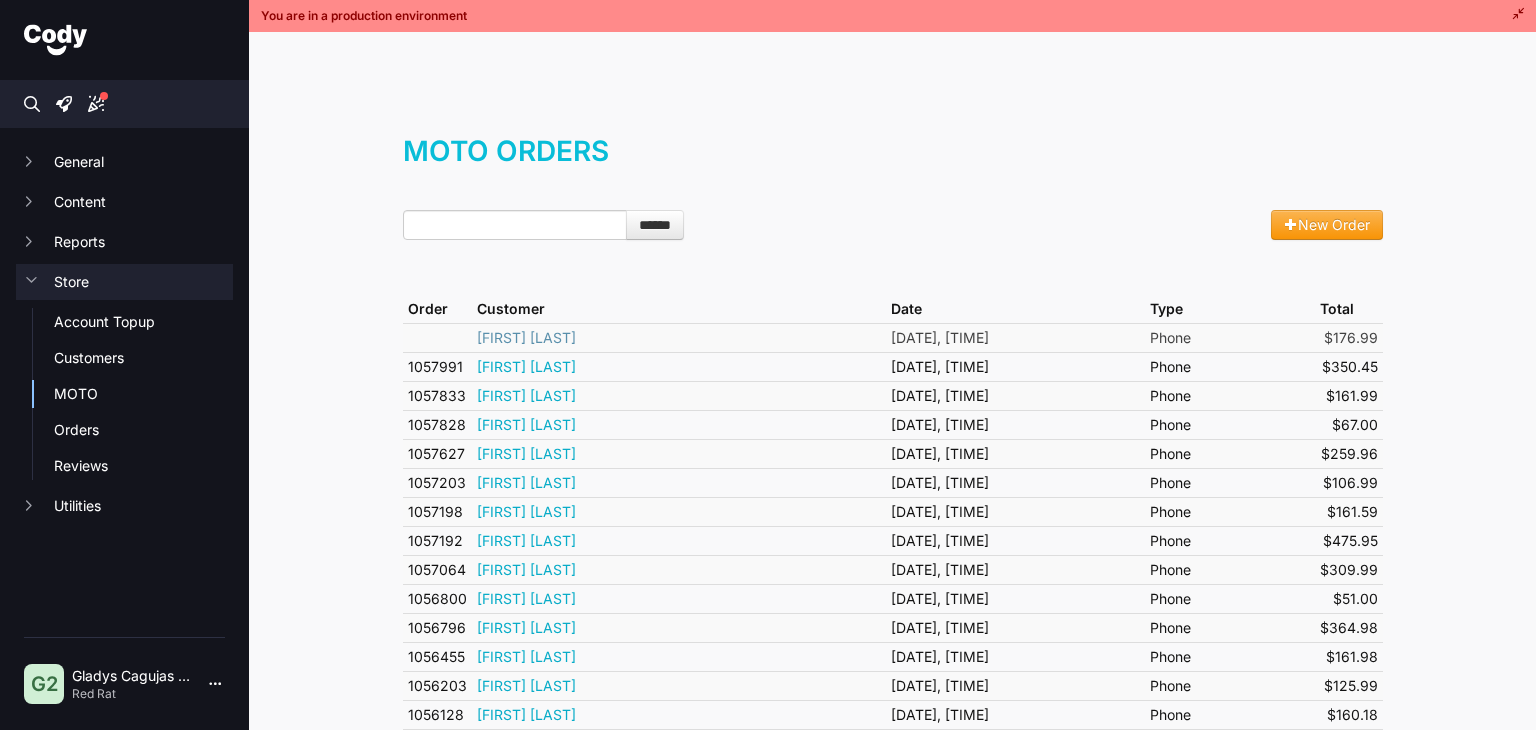 click on "[FIRST] [LAST]" at bounding box center [526, 337] 